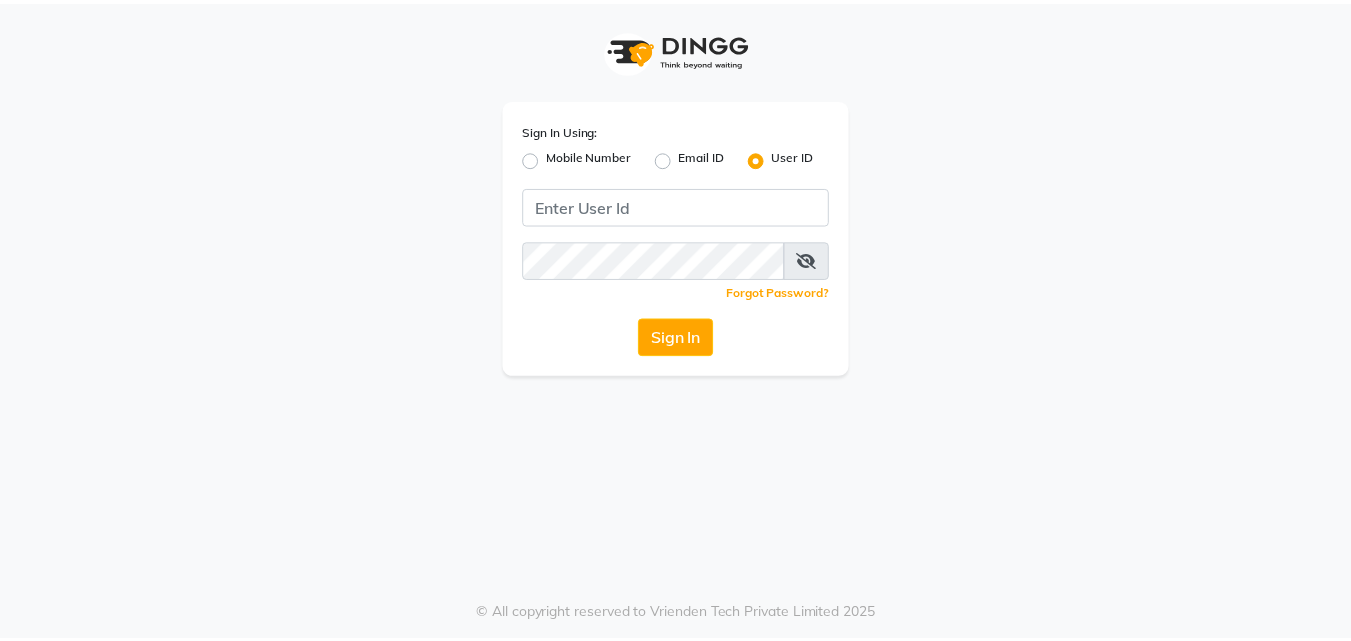 scroll, scrollTop: 0, scrollLeft: 0, axis: both 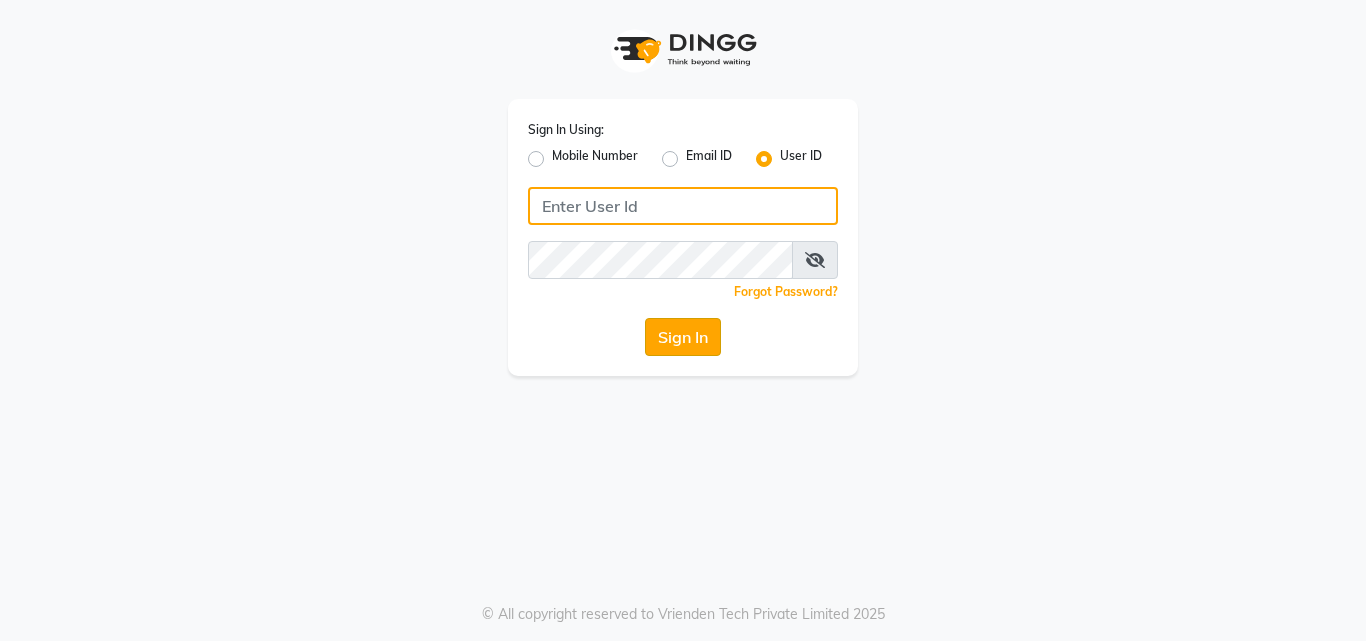 type on "[EMAIL]" 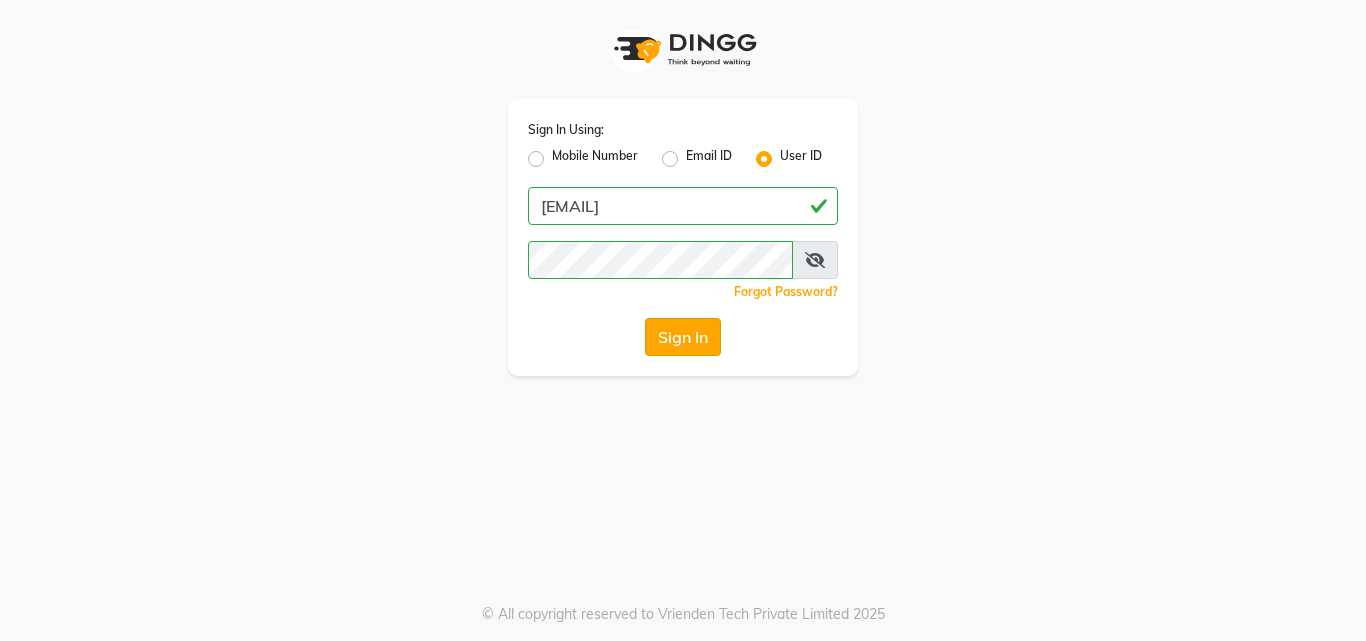 click on "Sign In" 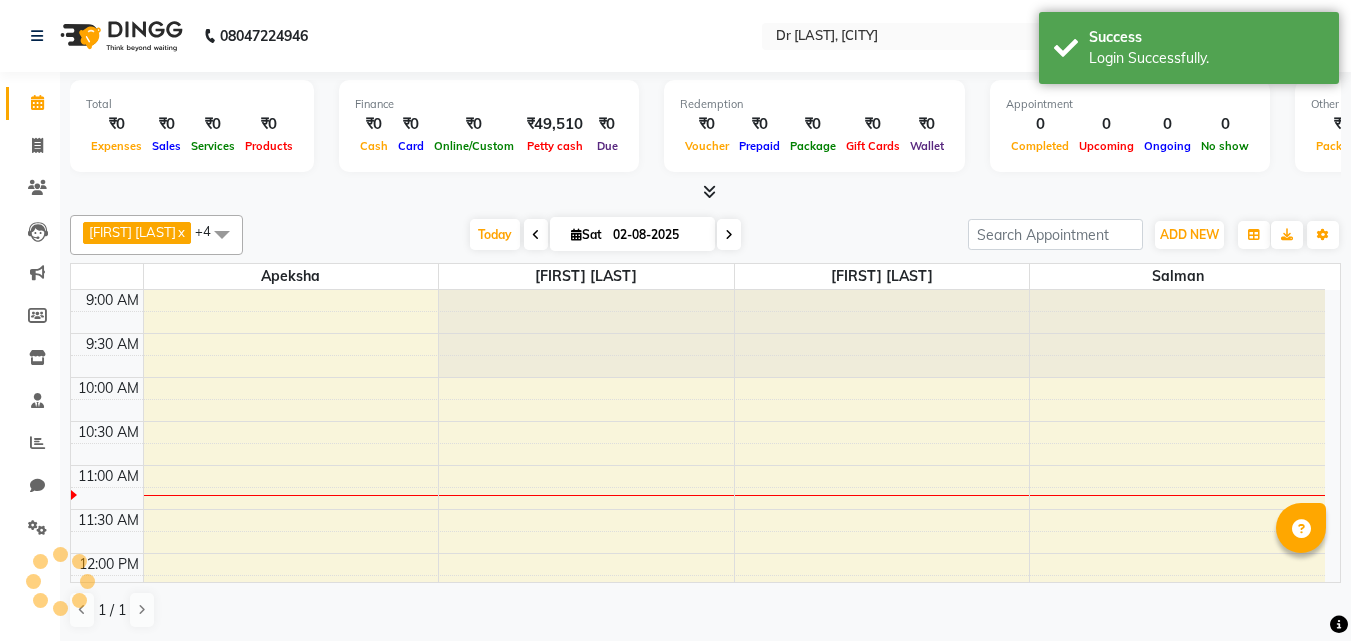 scroll, scrollTop: 0, scrollLeft: 0, axis: both 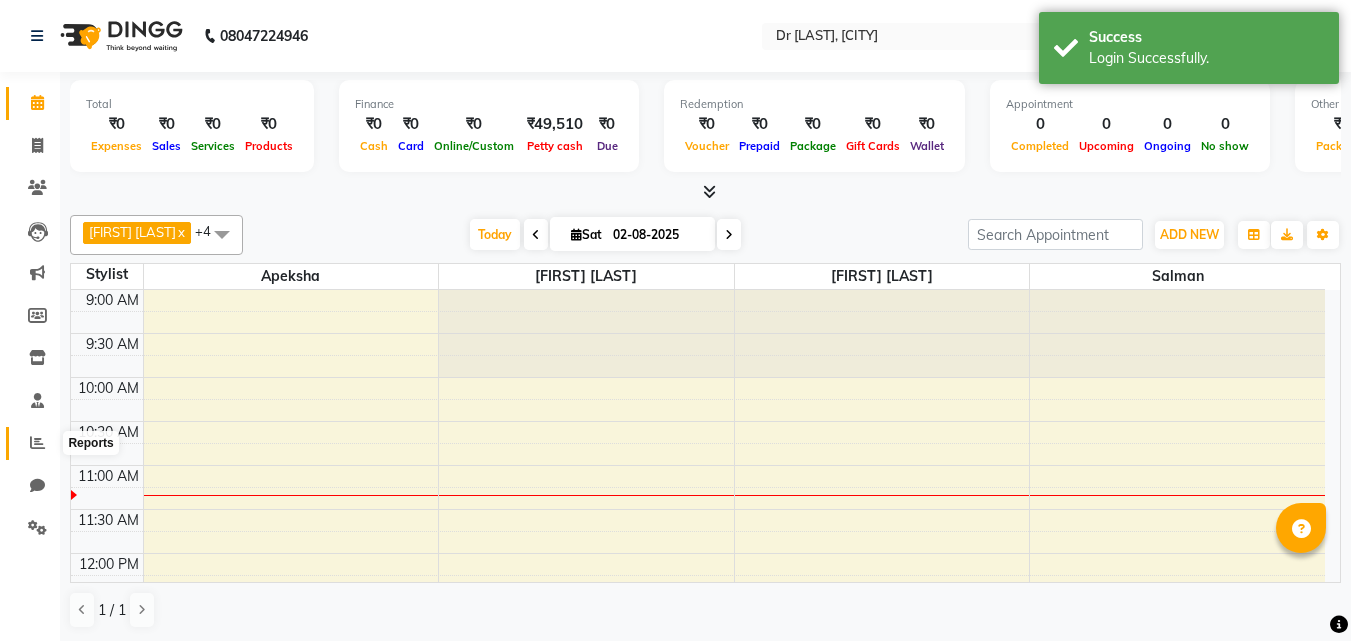 click 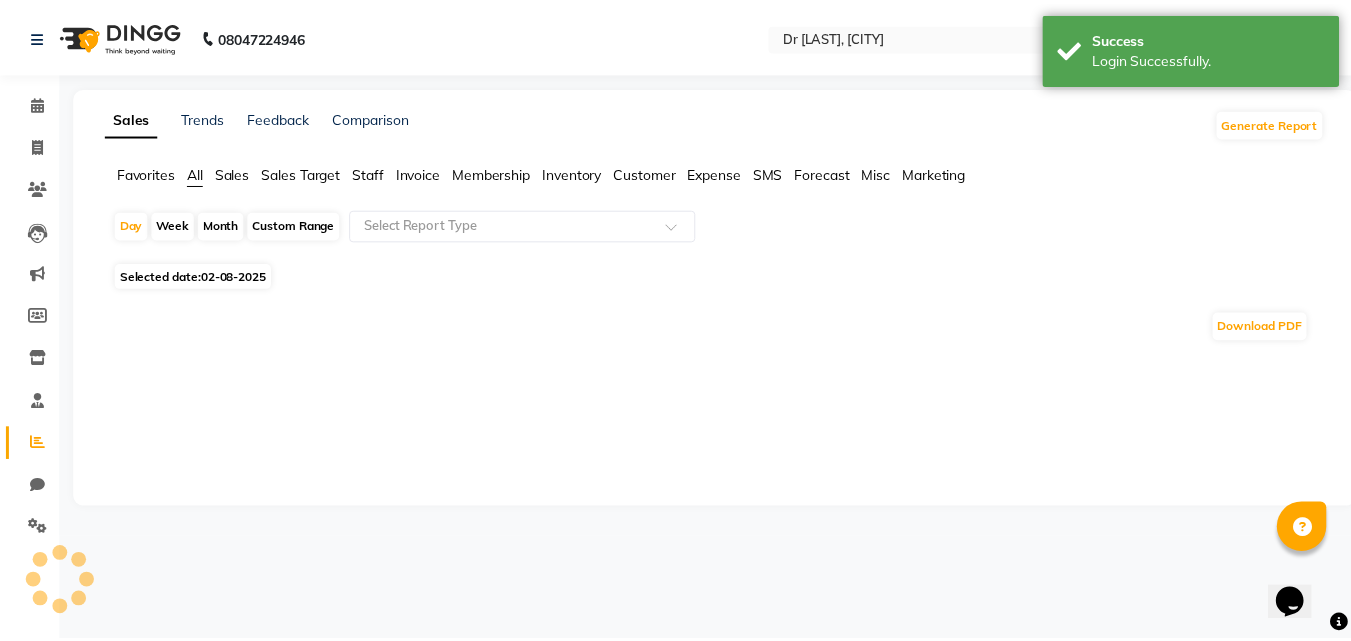 scroll, scrollTop: 0, scrollLeft: 0, axis: both 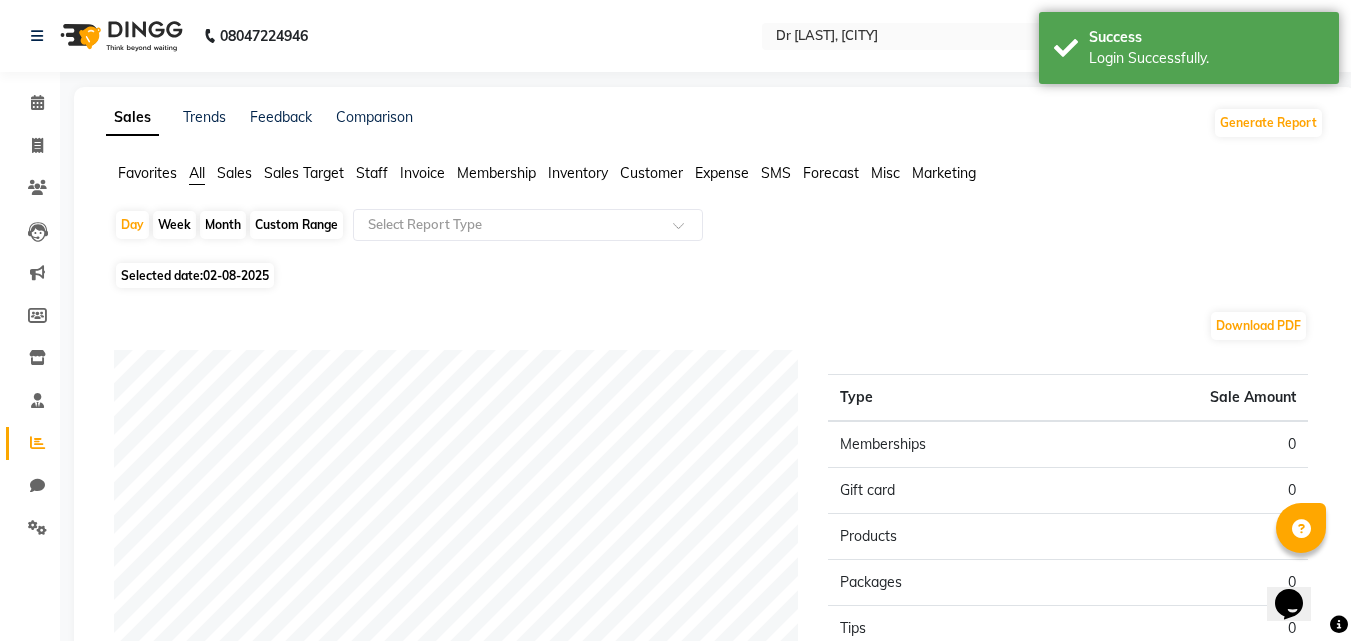 click on "Month" 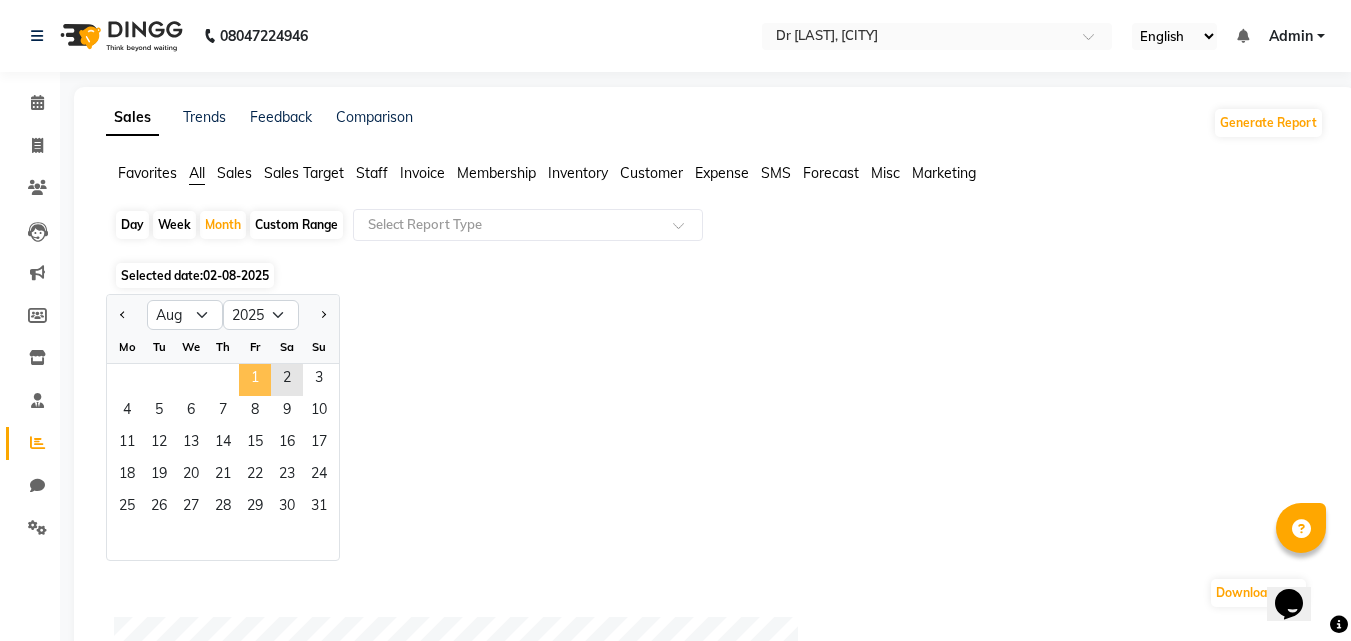 click on "1" 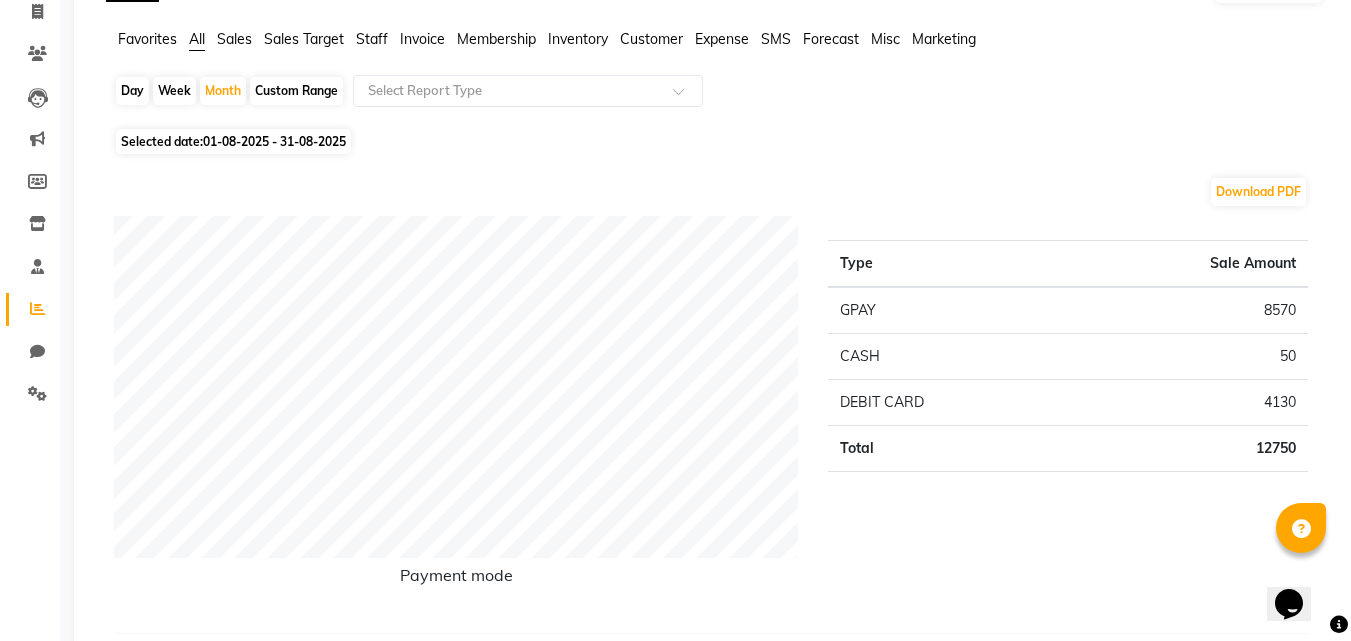scroll, scrollTop: 100, scrollLeft: 0, axis: vertical 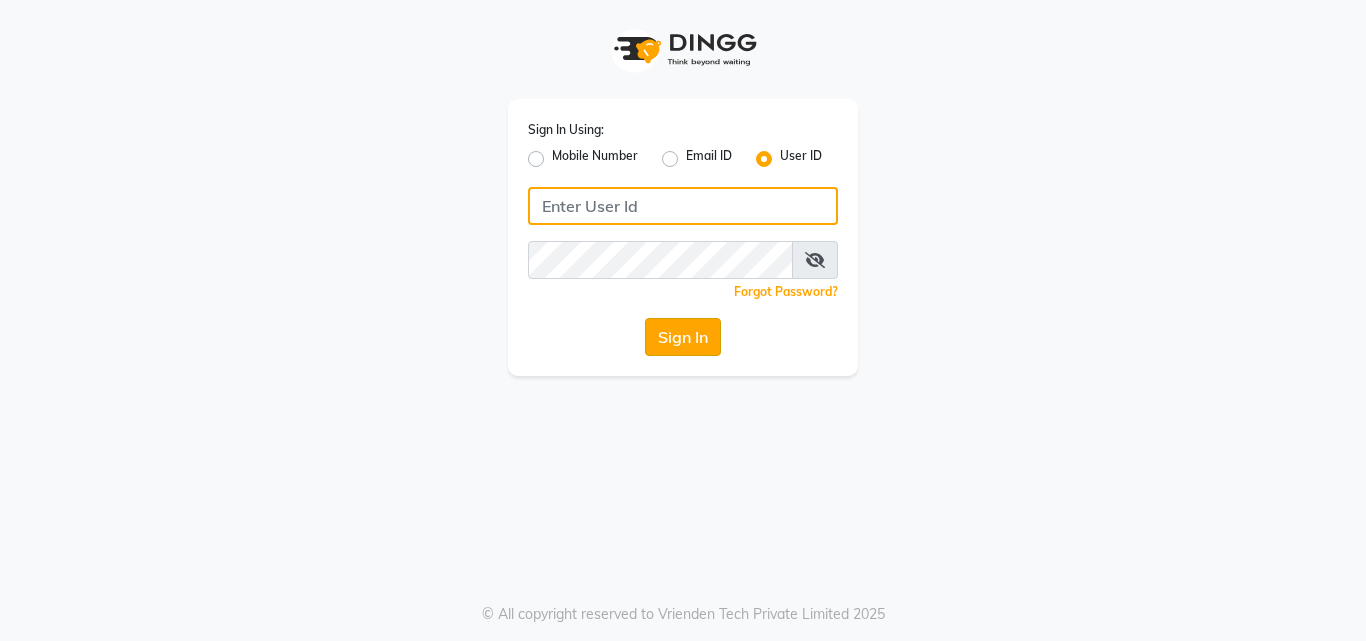 type on "[EMAIL]" 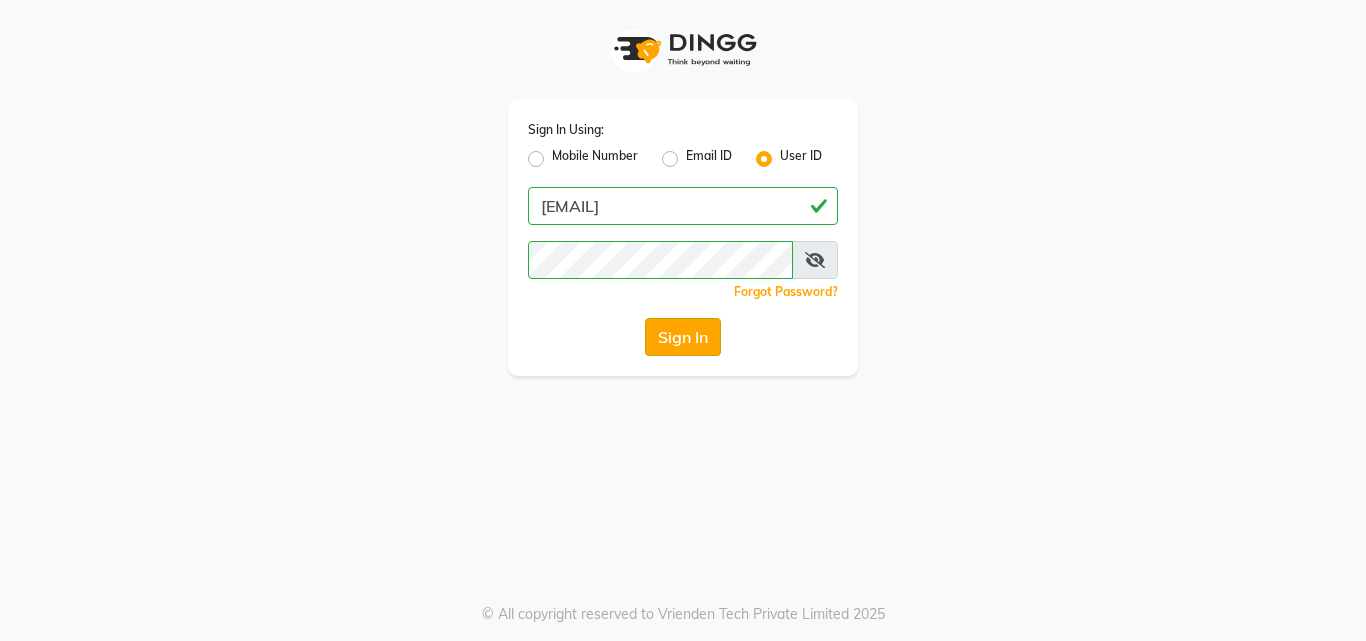 click on "Sign In" 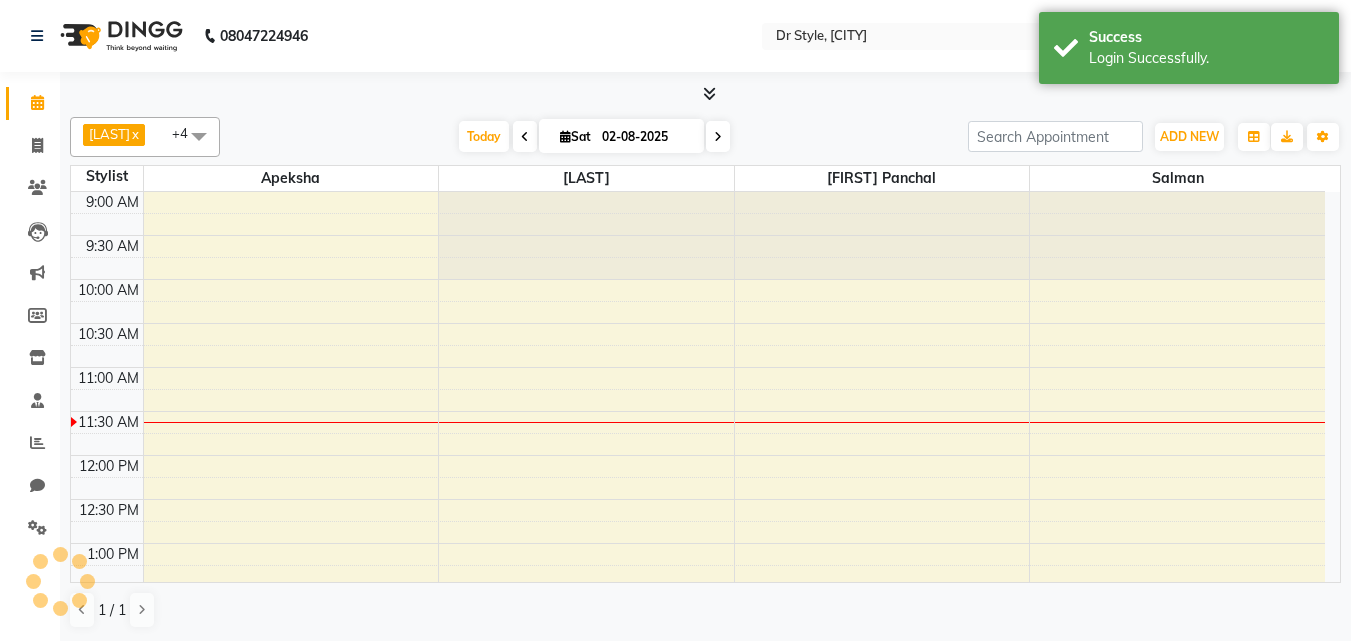 scroll, scrollTop: 0, scrollLeft: 0, axis: both 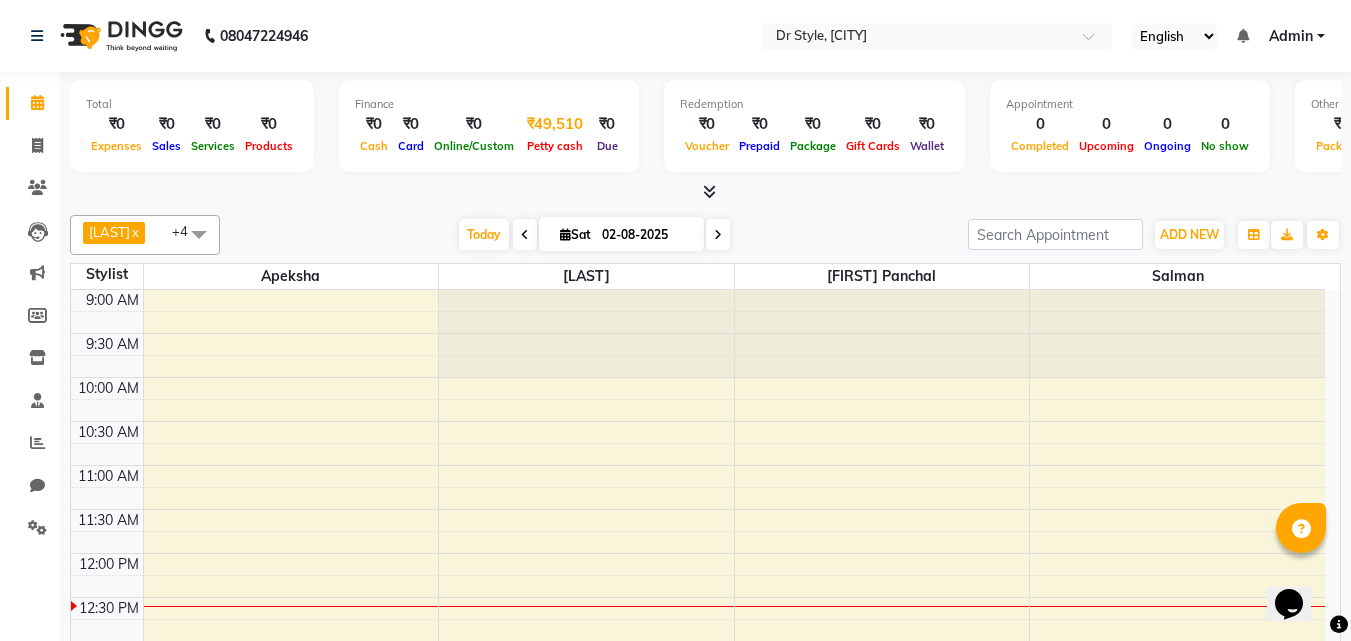 drag, startPoint x: 520, startPoint y: 102, endPoint x: 522, endPoint y: 121, distance: 19.104973 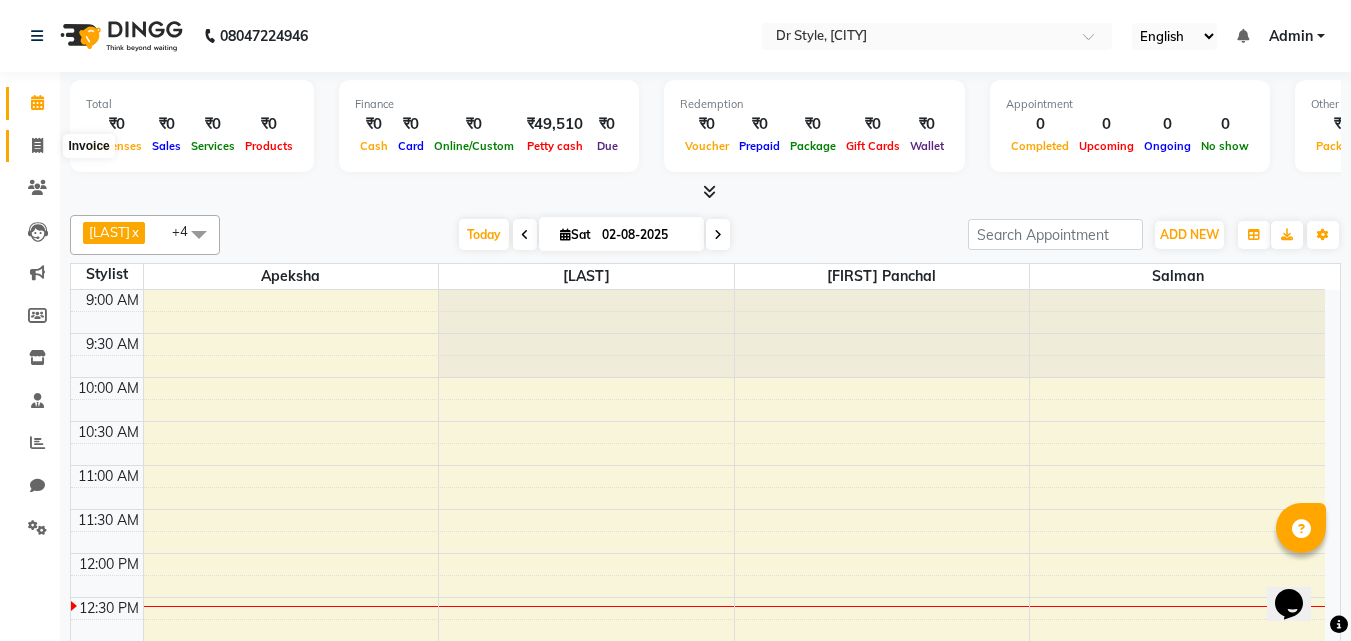 click 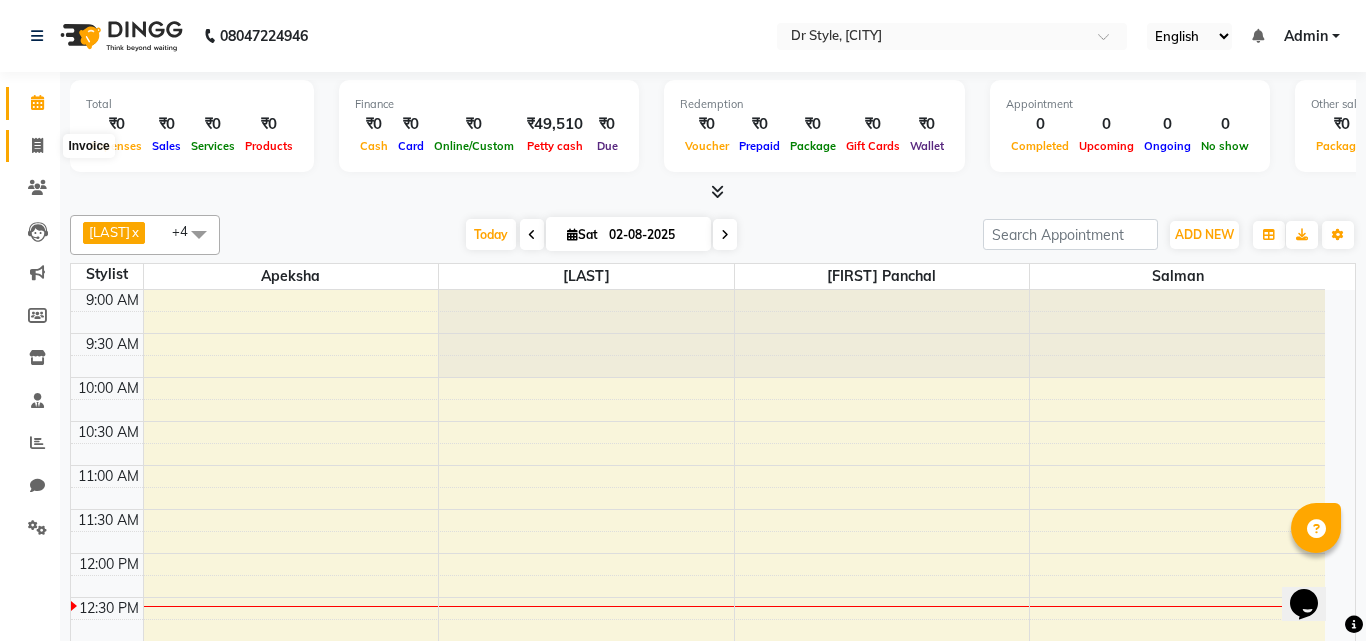 select on "service" 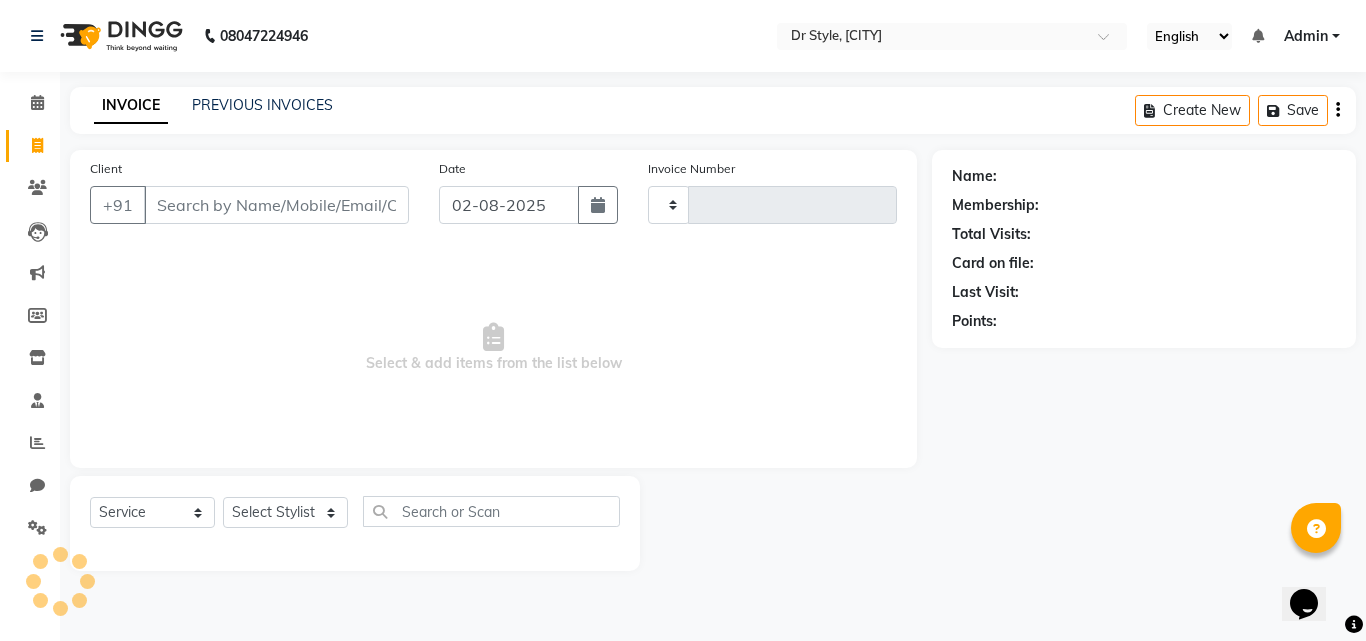type on "0738" 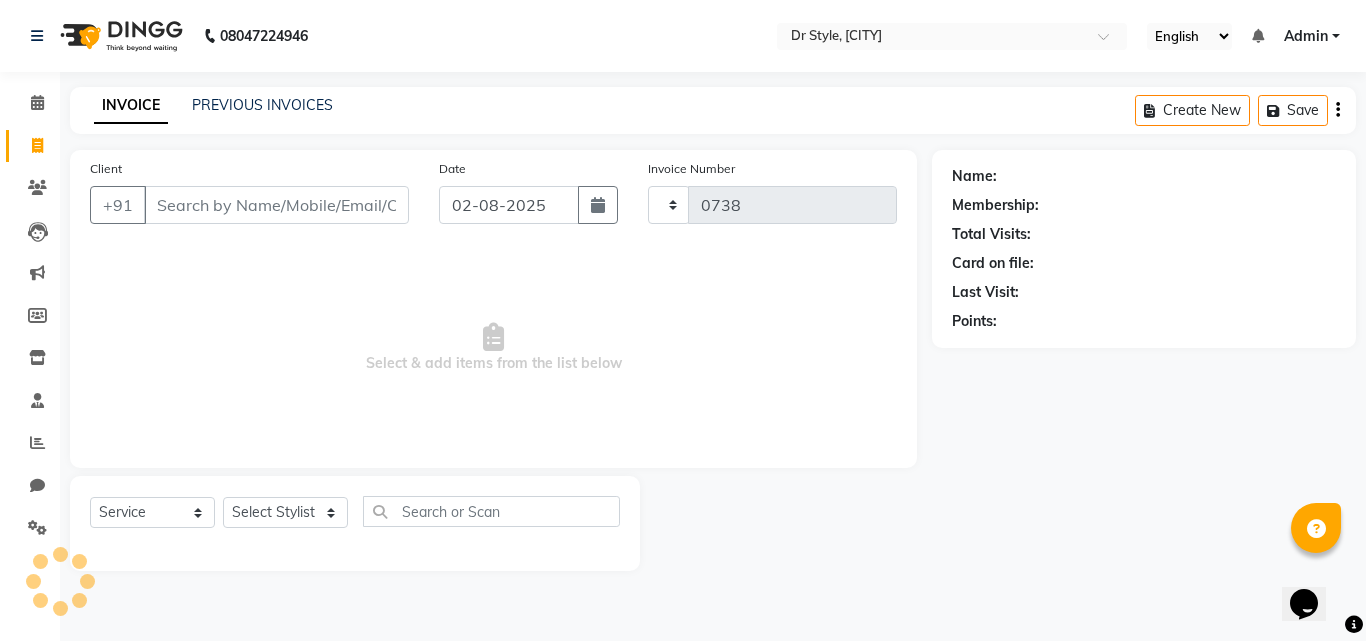 select on "7832" 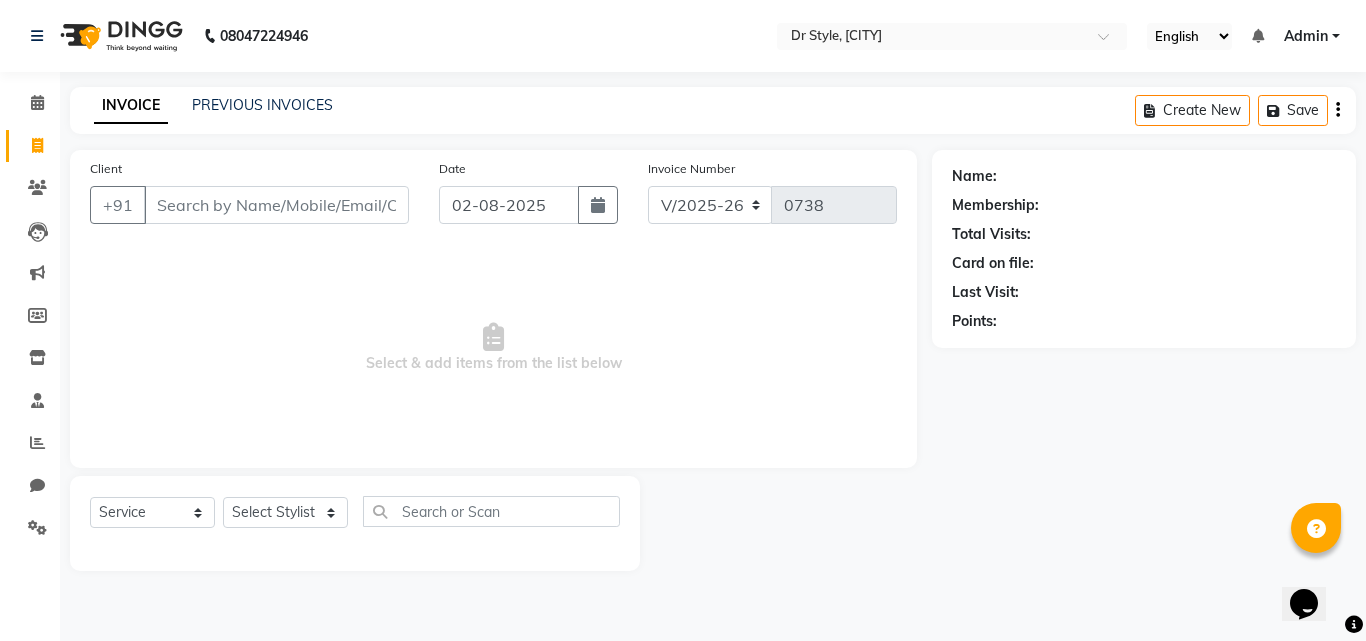 click on "Client" at bounding box center (276, 205) 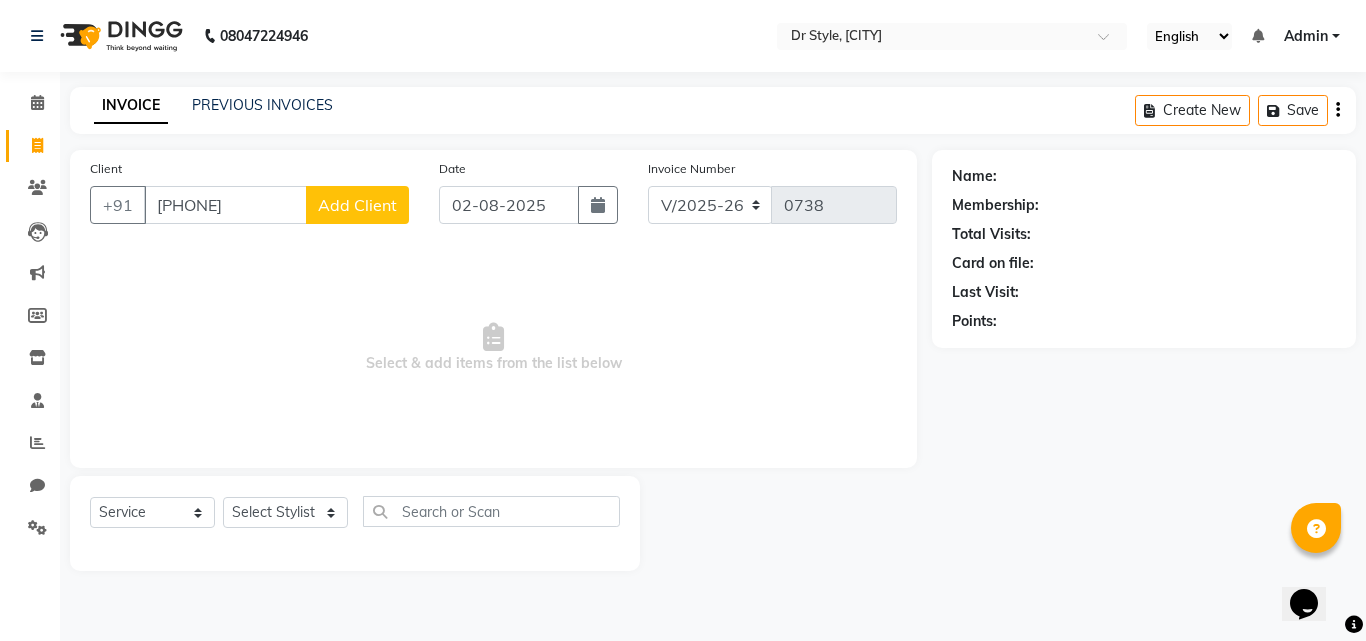 type on "[PHONE]" 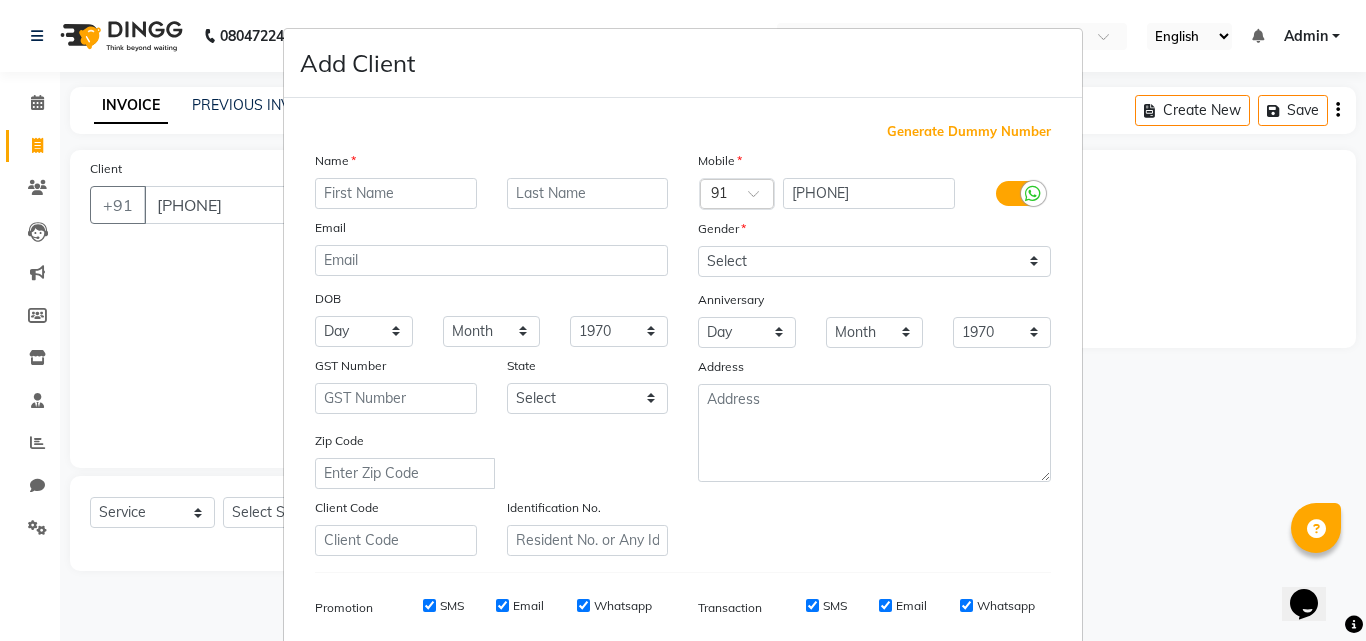 click at bounding box center [396, 193] 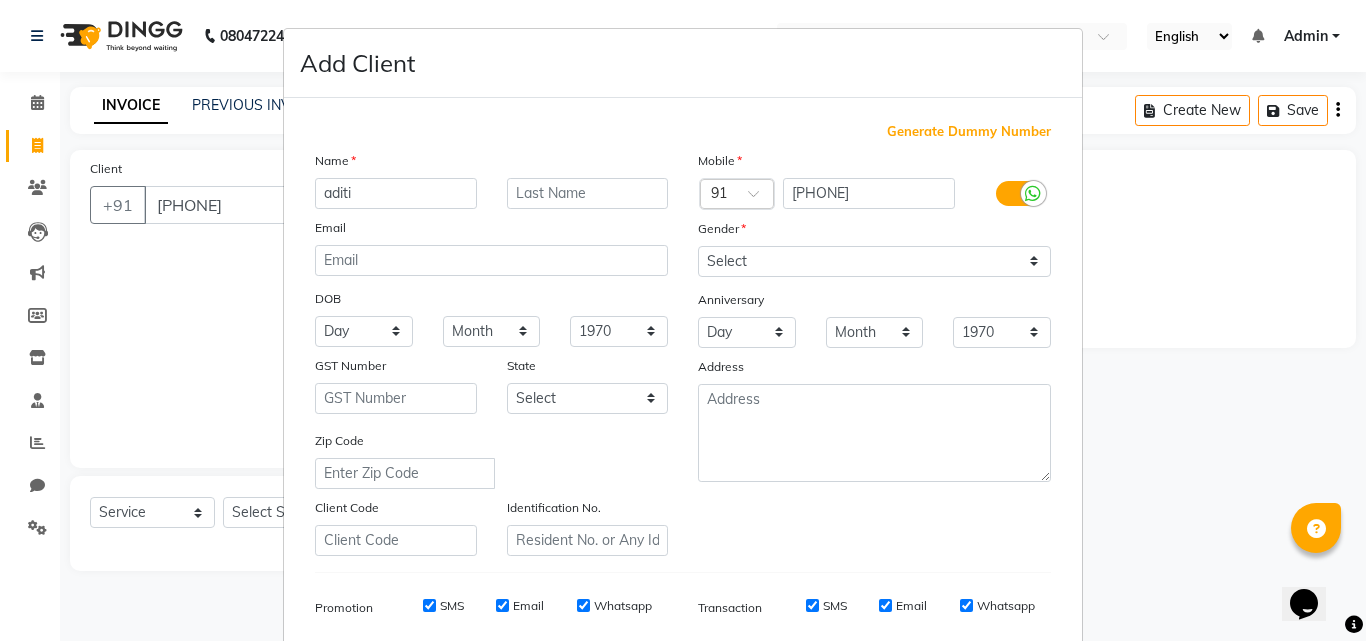 type on "aditi" 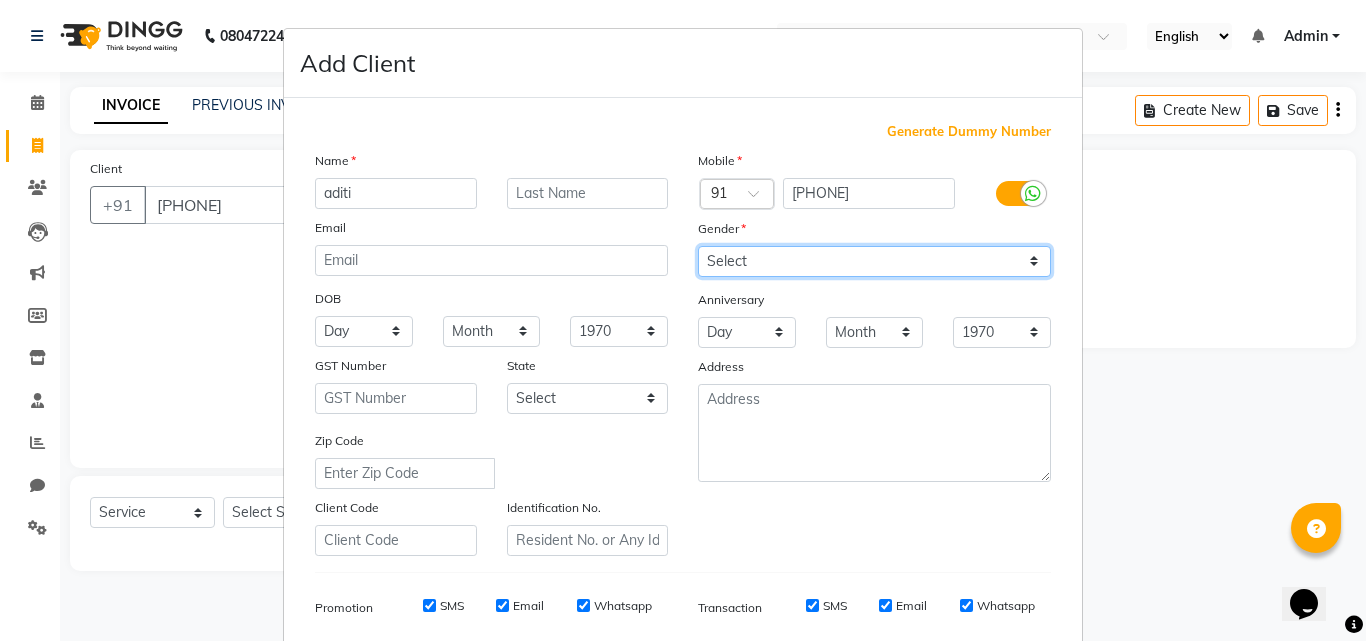 click on "Select Male Female Other Prefer Not To Say" at bounding box center (874, 261) 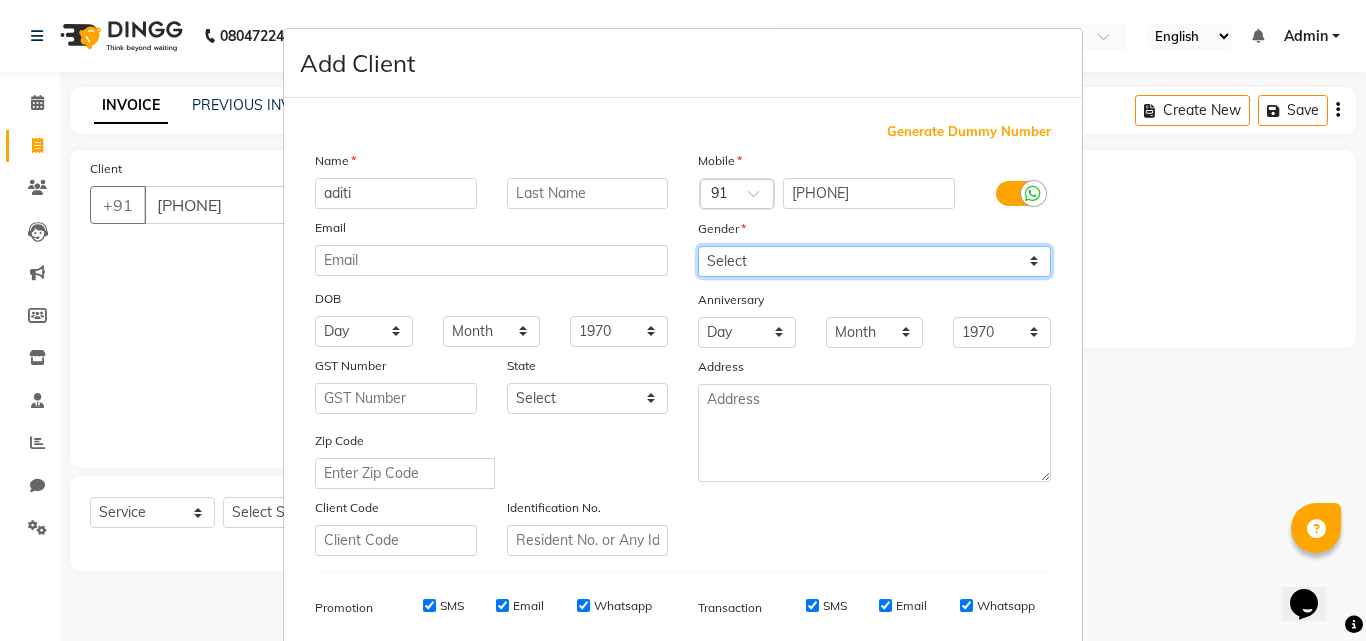 select on "female" 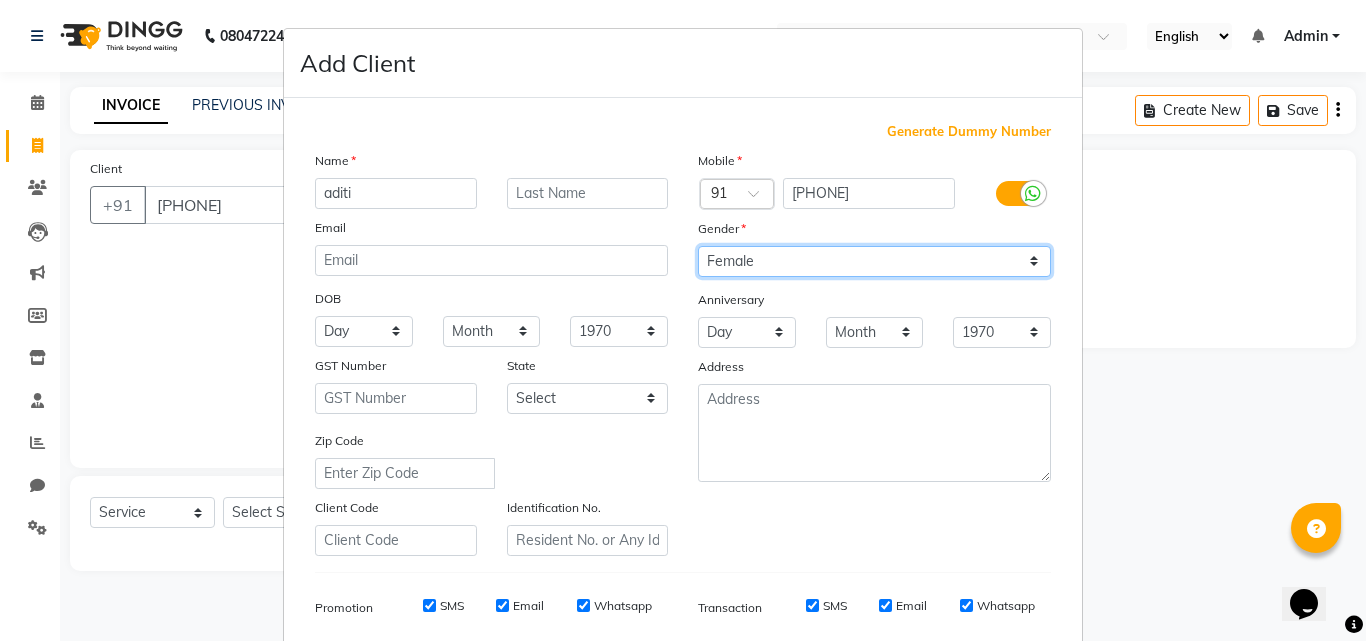 click on "Select Male Female Other Prefer Not To Say" at bounding box center (874, 261) 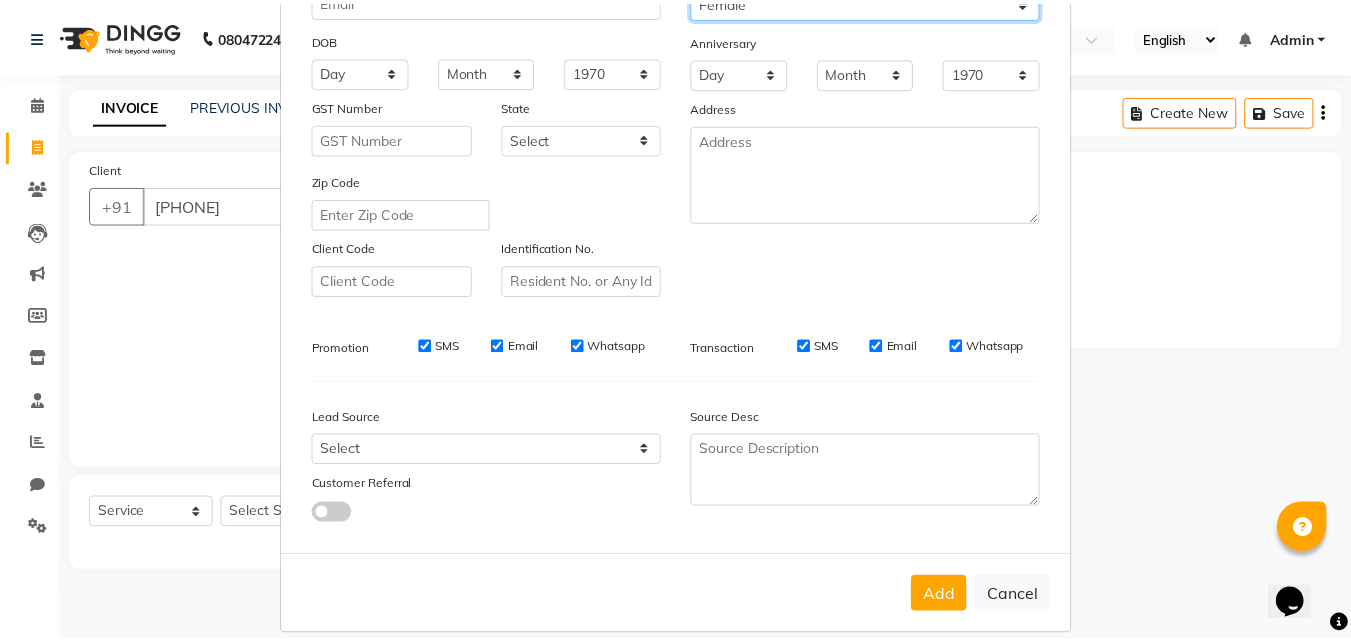 scroll, scrollTop: 282, scrollLeft: 0, axis: vertical 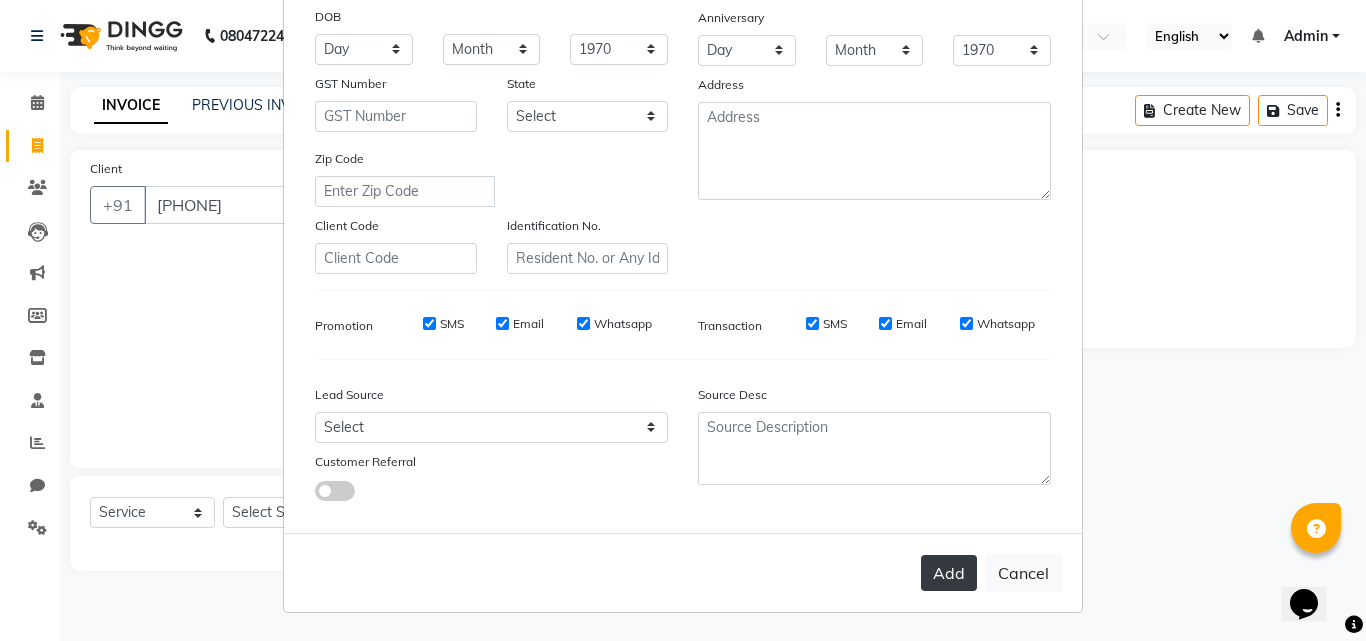 click on "Add" at bounding box center [949, 573] 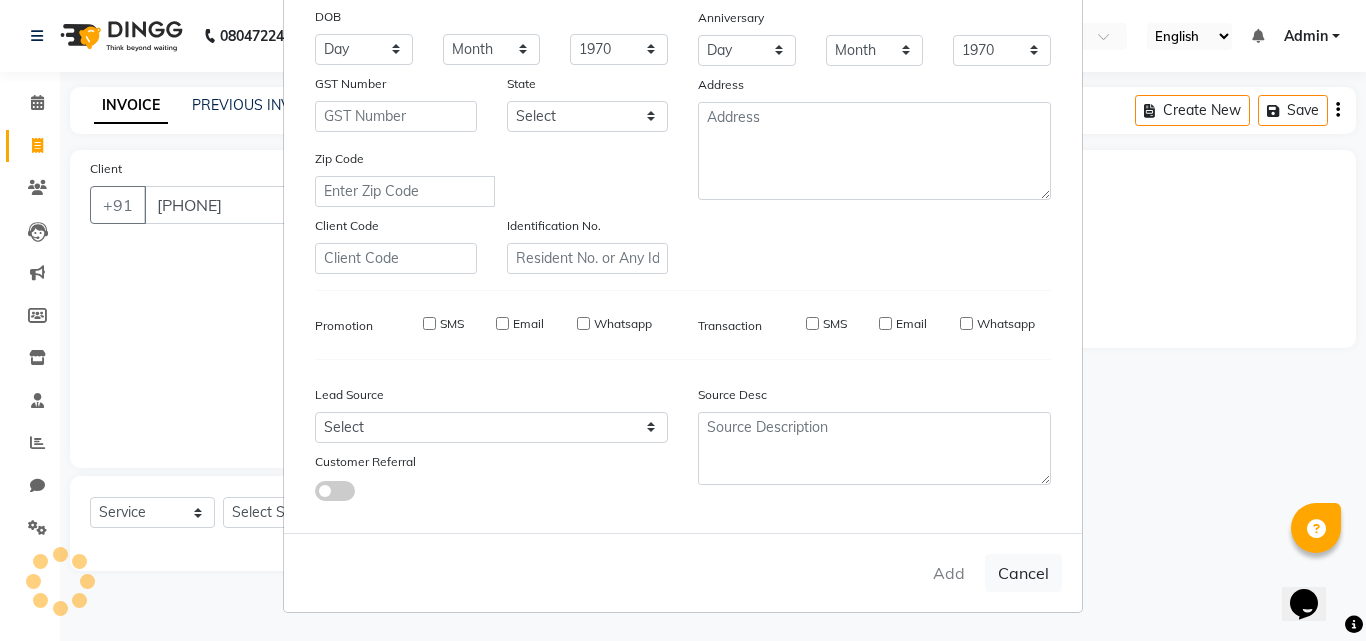type 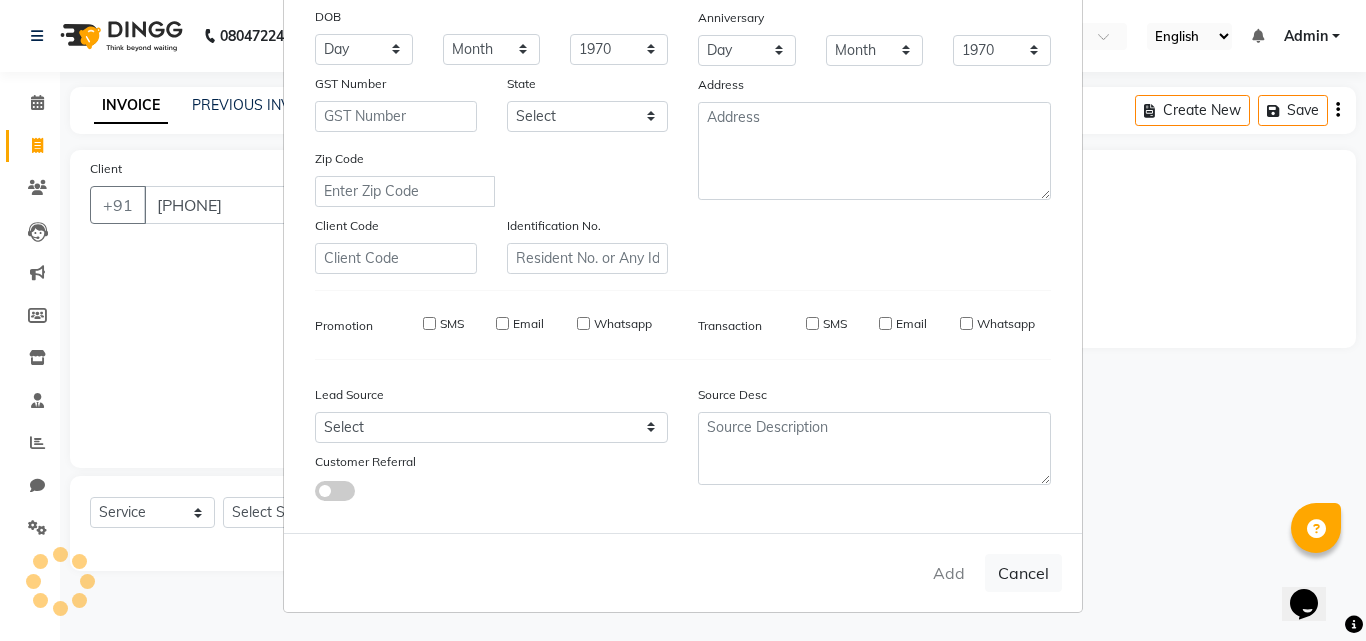 select 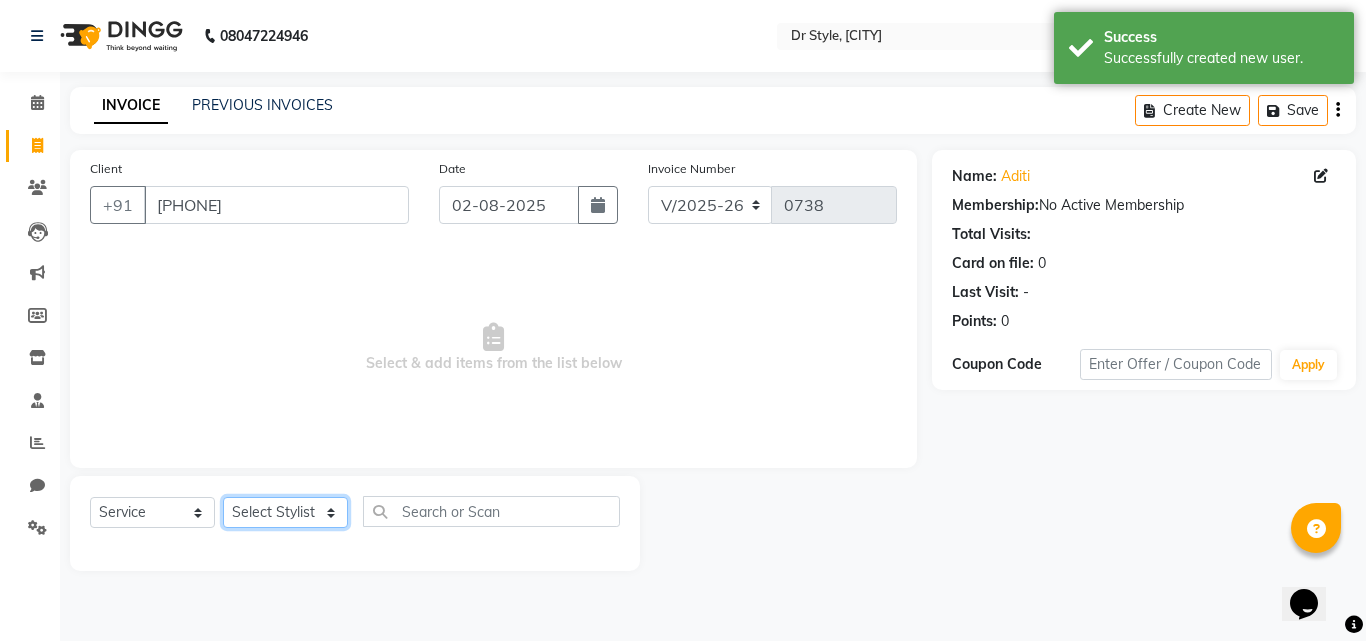 click on "Select Stylist Amir Apeksha [LAST] [FIRST] Salman Sheetal Panchal" 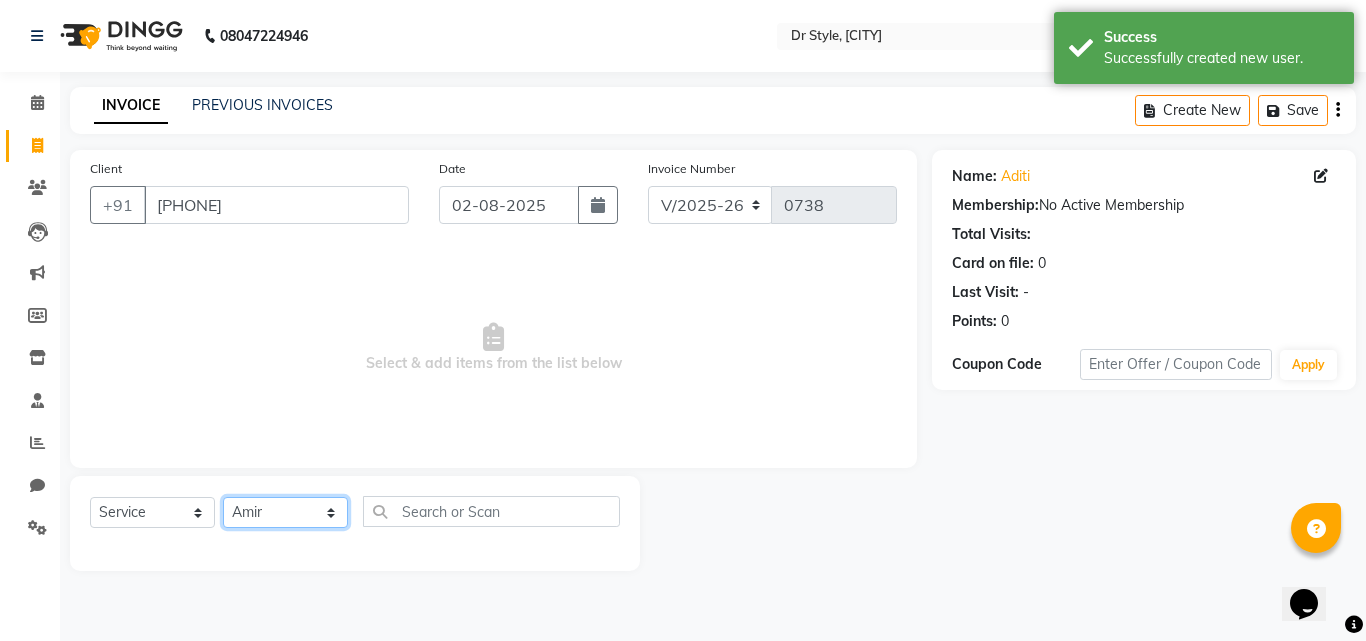 click on "Select Stylist Amir Apeksha [LAST] [FIRST] Salman Sheetal Panchal" 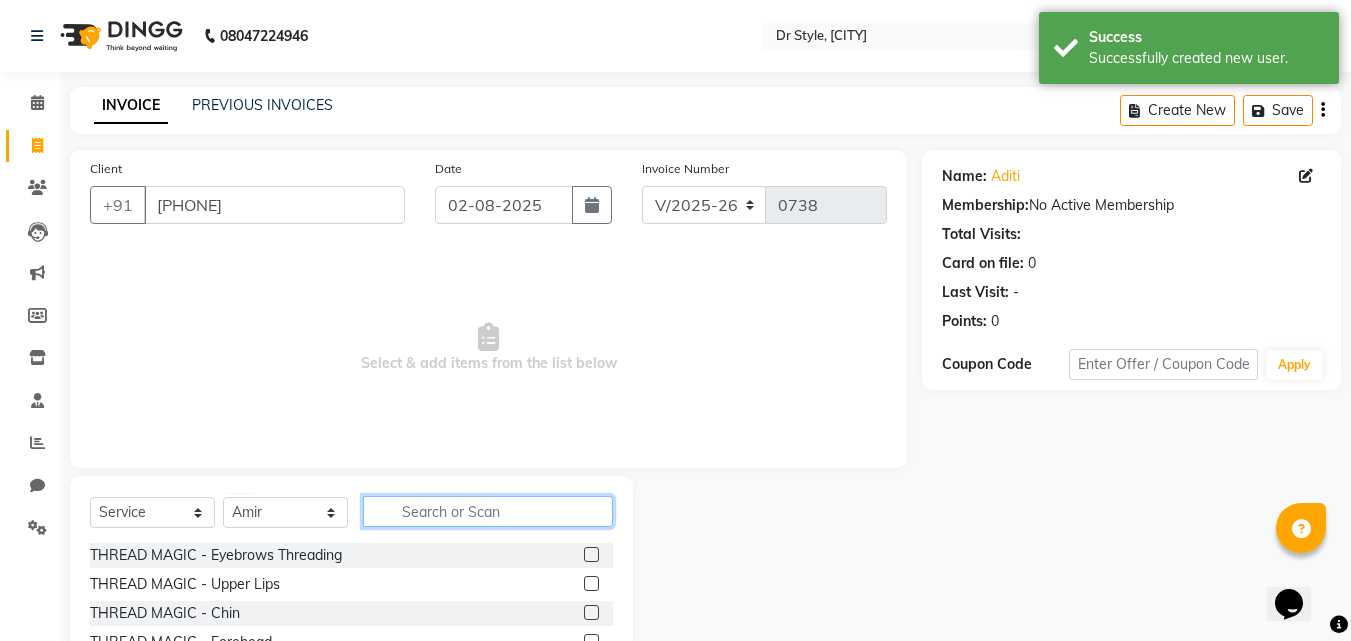 click 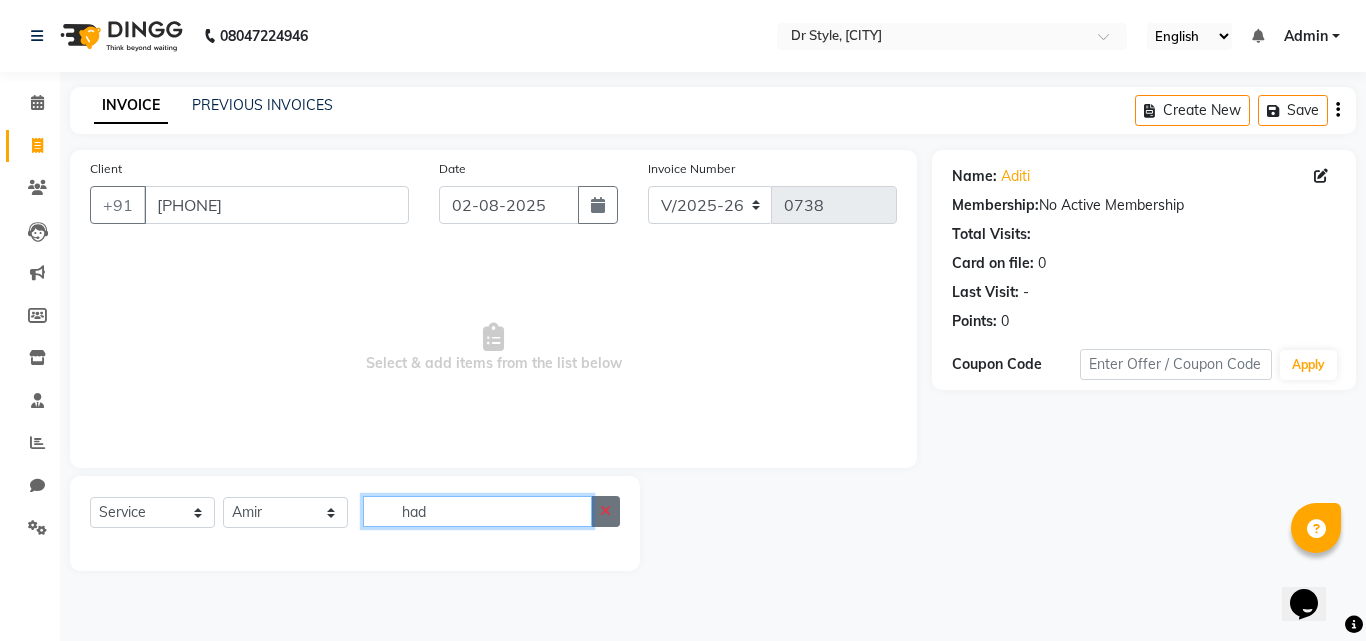type on "had" 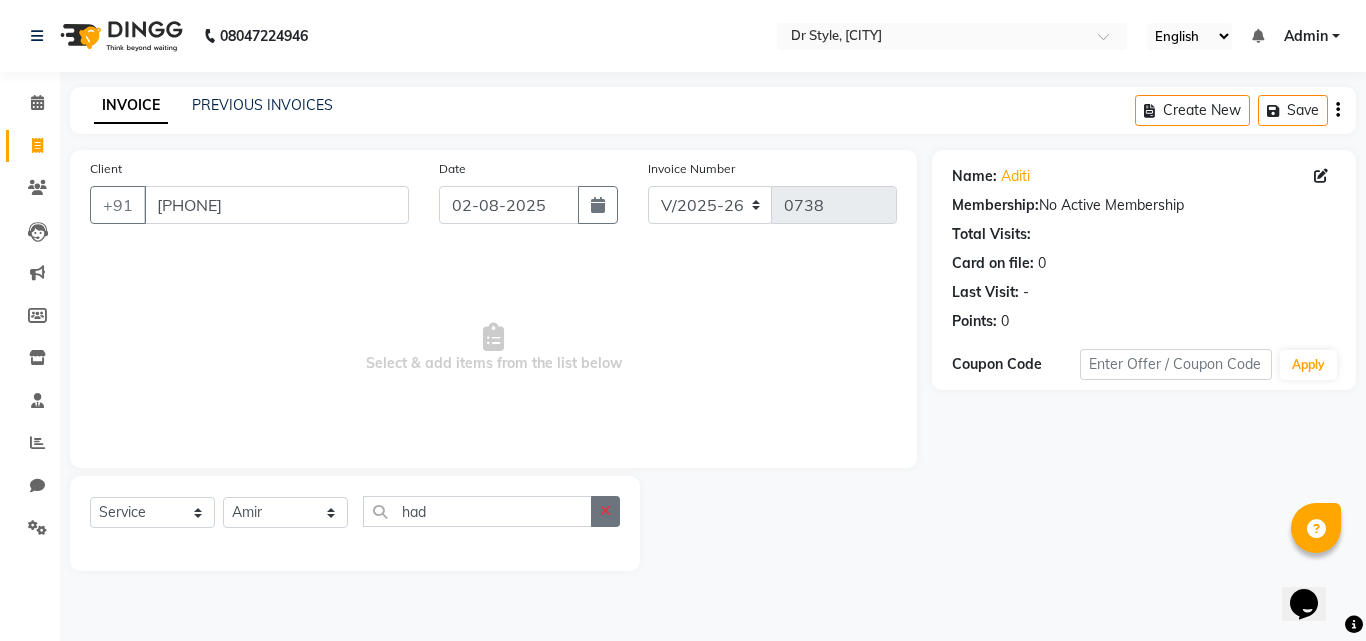 click 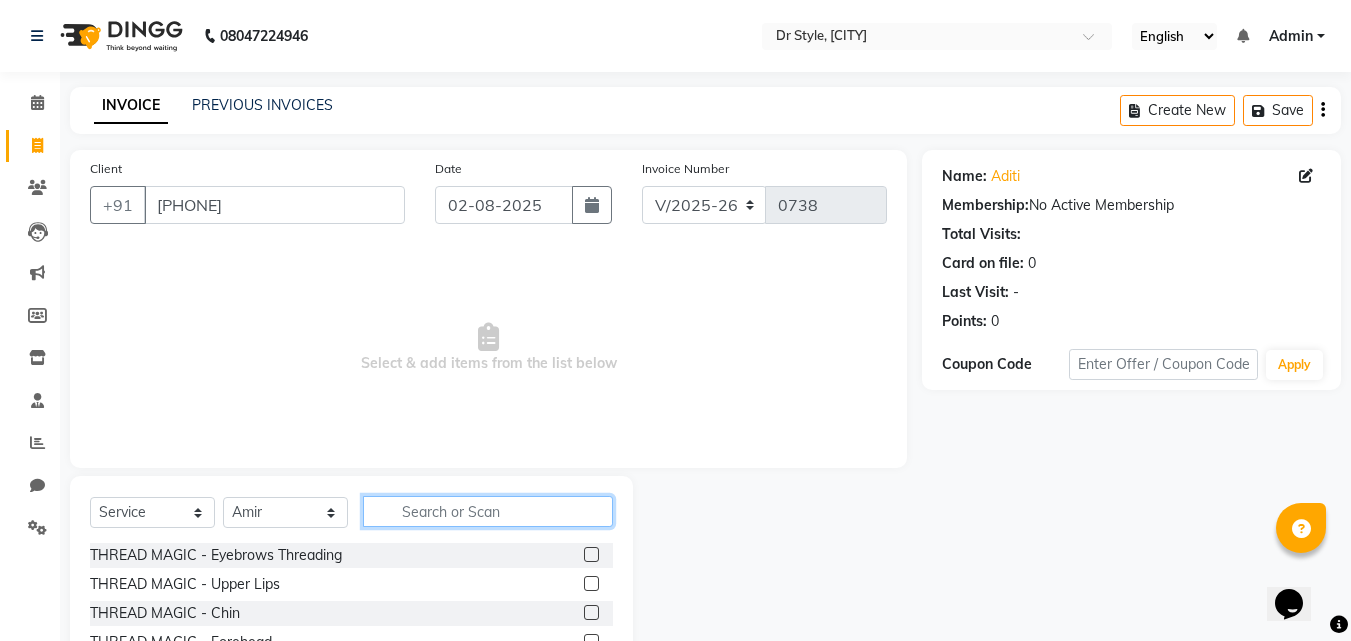 click 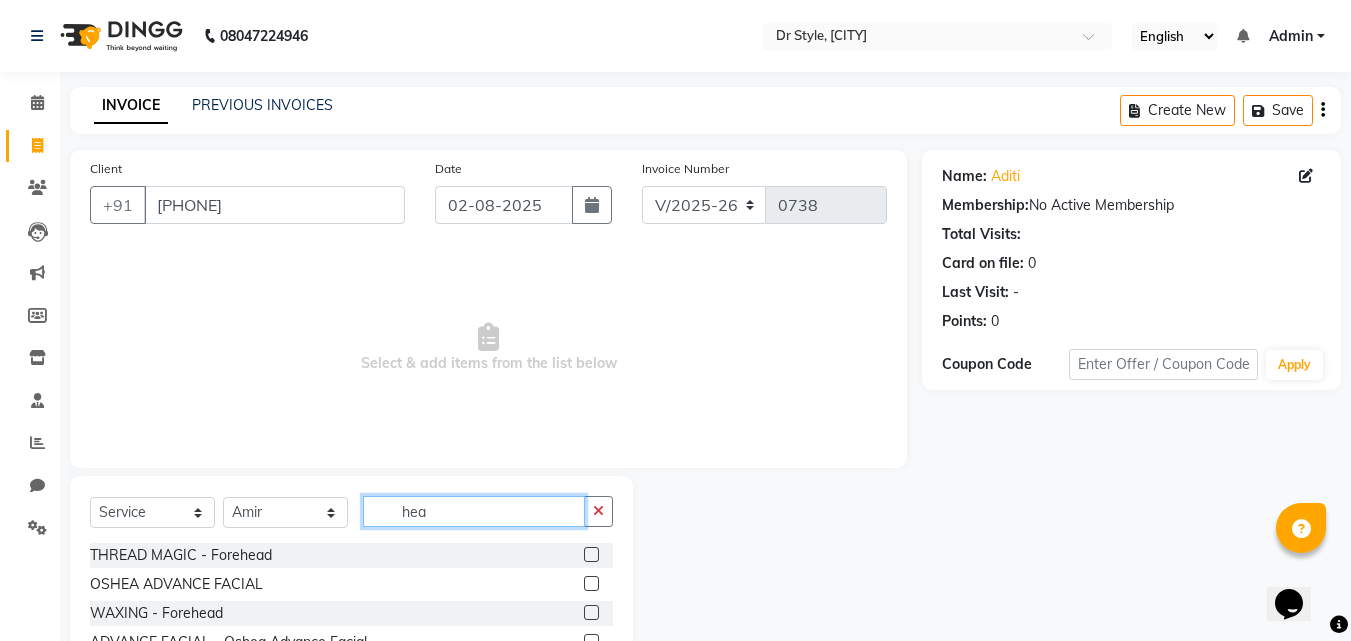 scroll, scrollTop: 100, scrollLeft: 0, axis: vertical 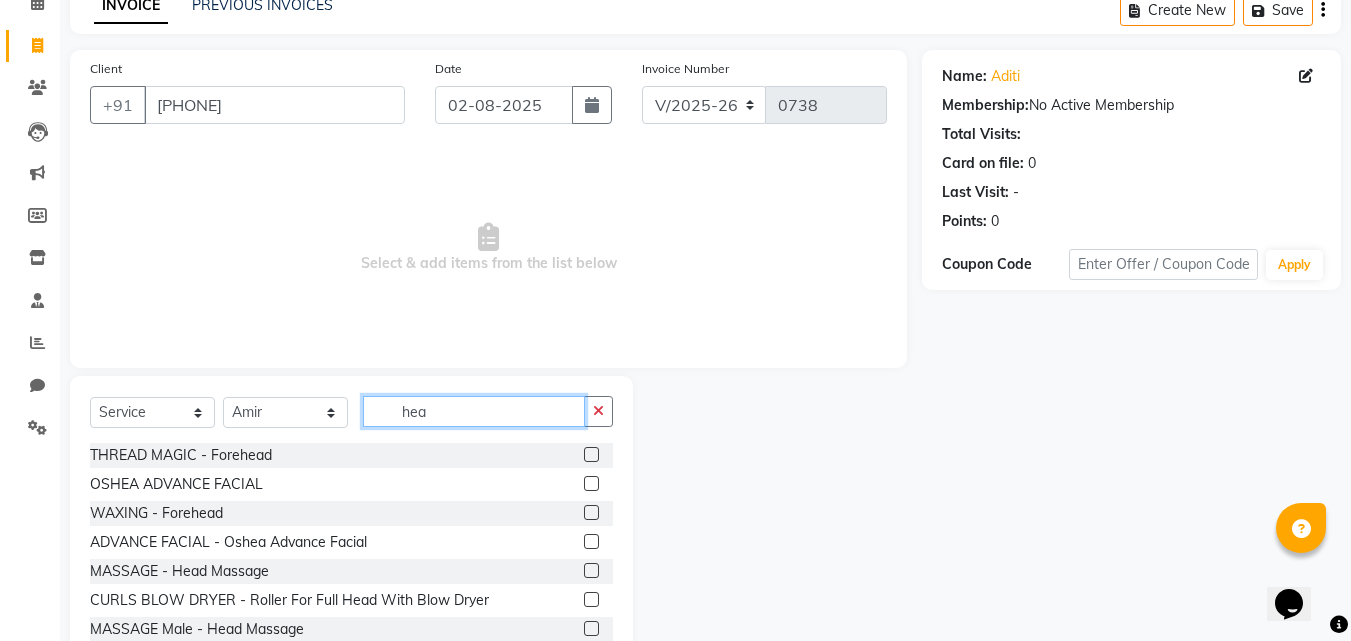 type on "hea" 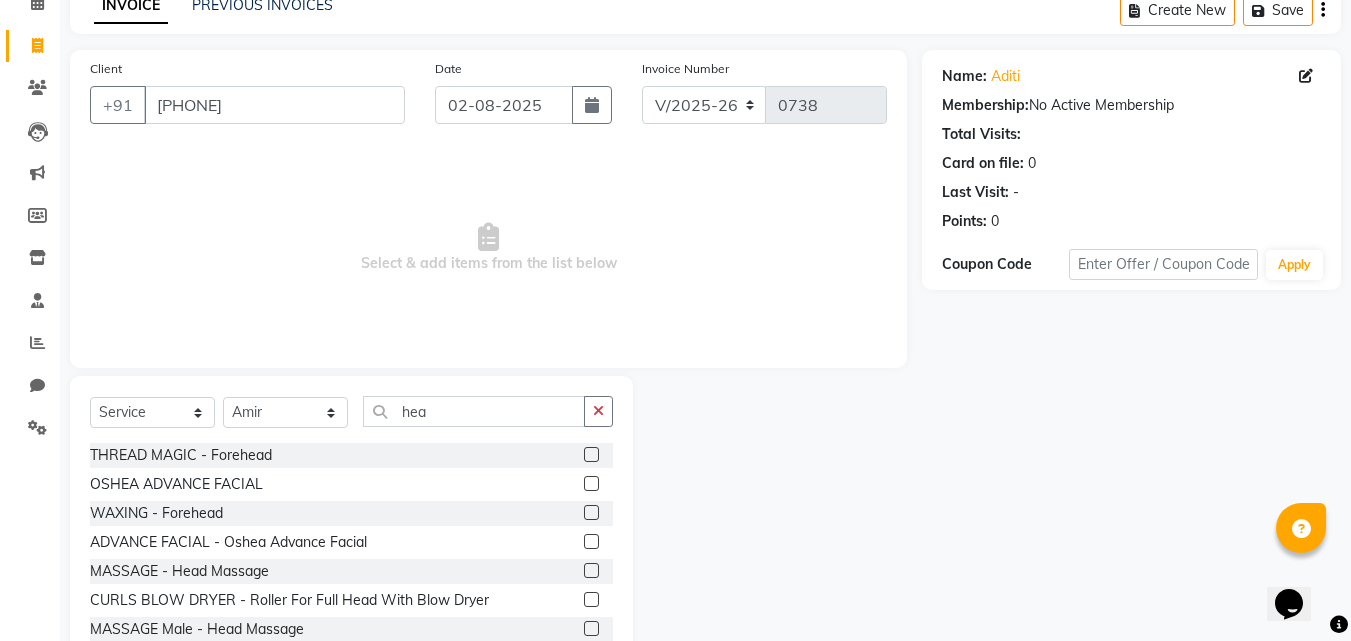 click 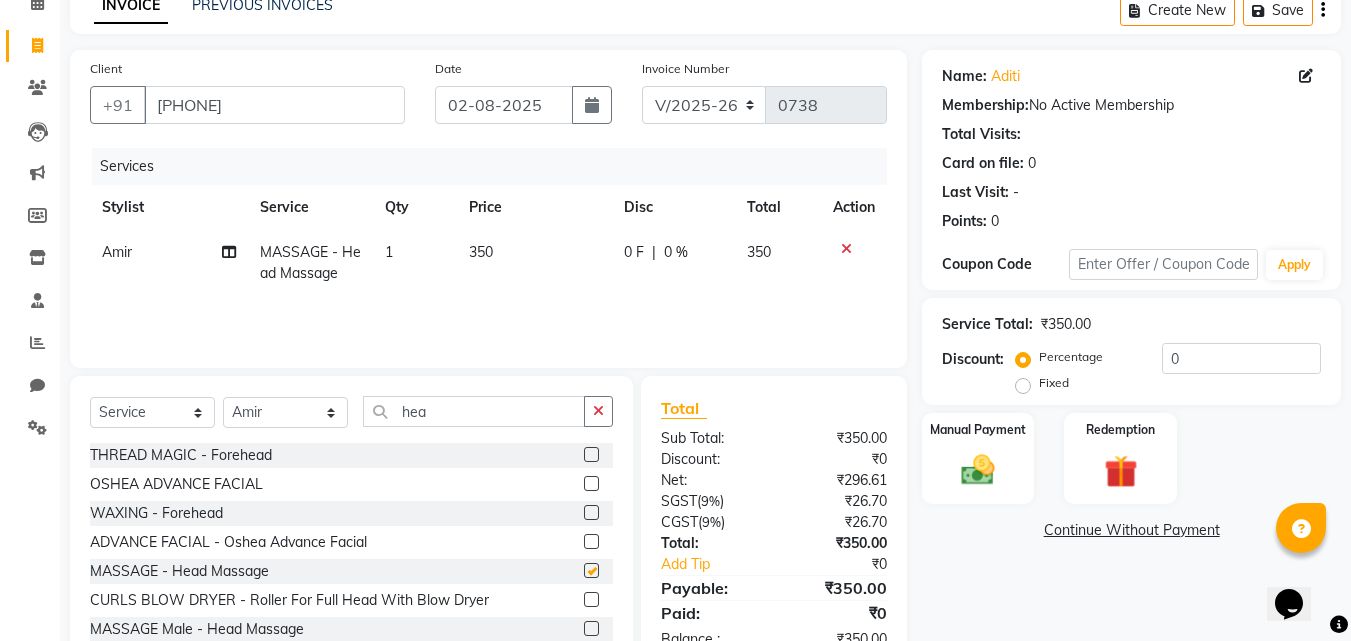 checkbox on "false" 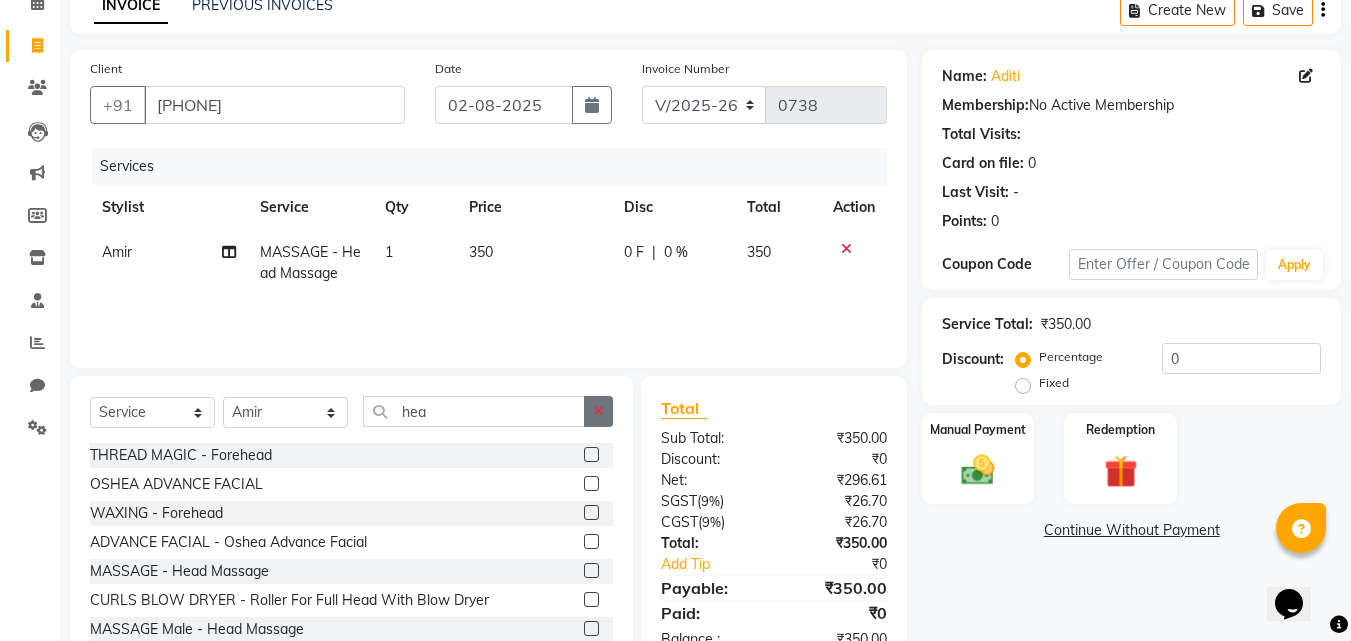 click 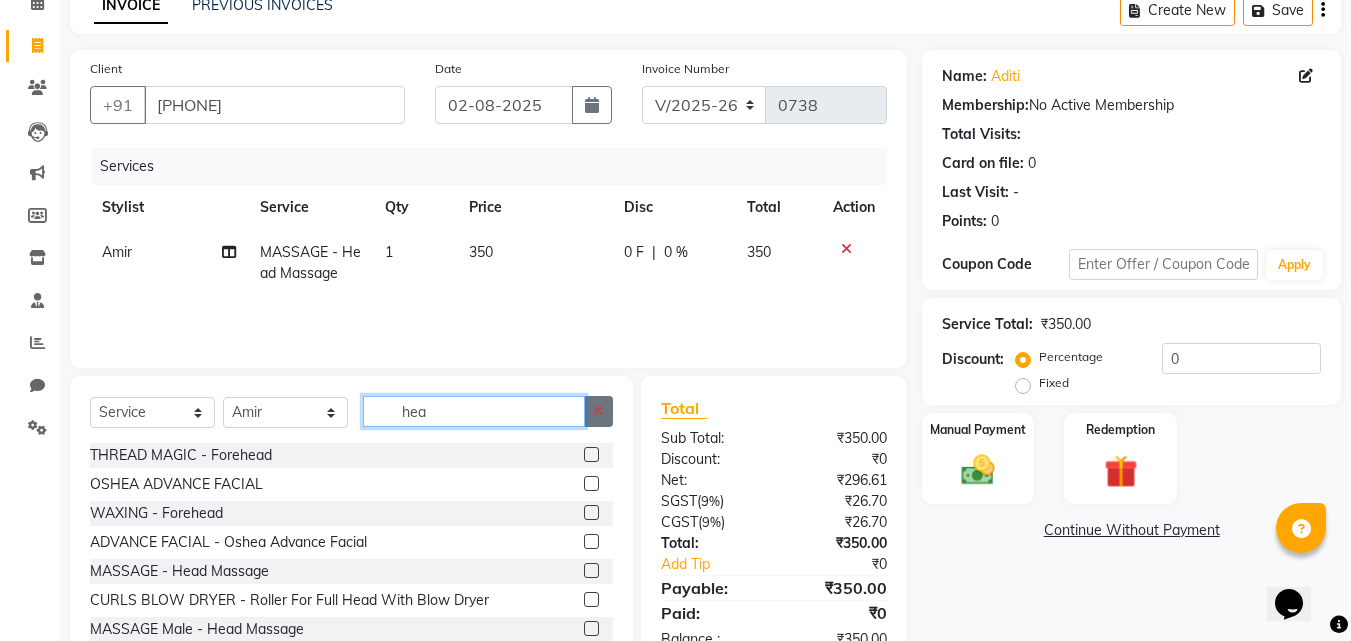 type 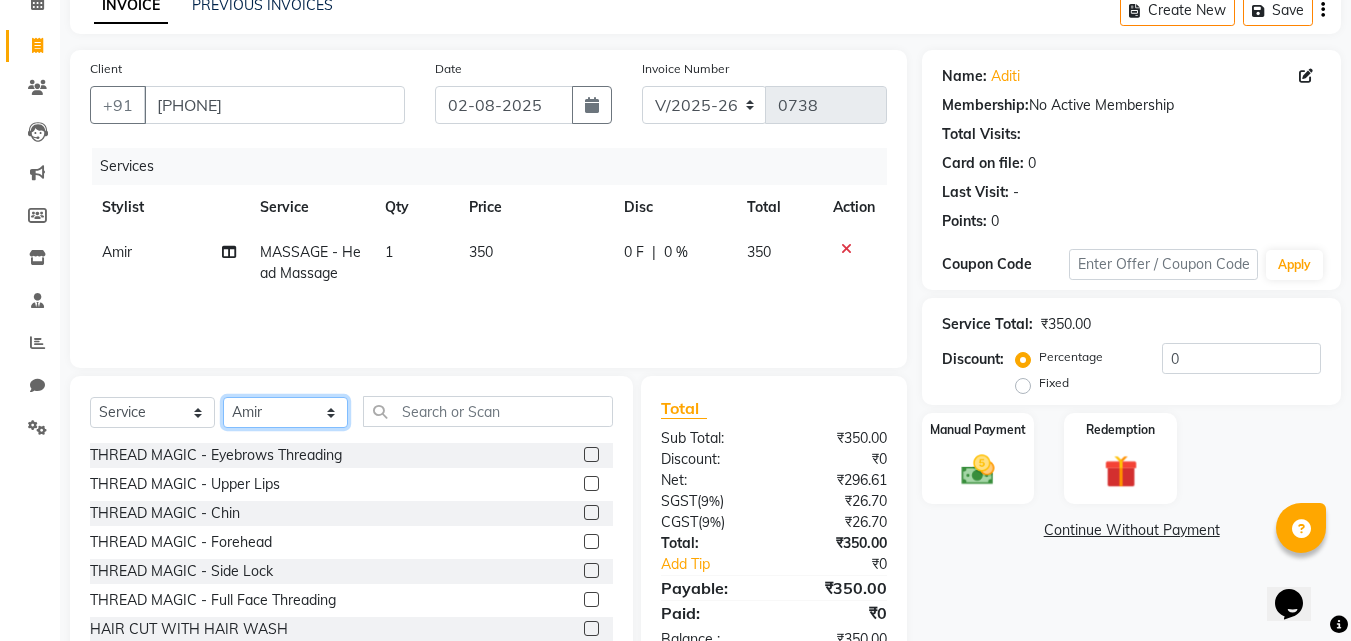 click on "Select Stylist Amir Apeksha [LAST] [FIRST] Salman Sheetal Panchal" 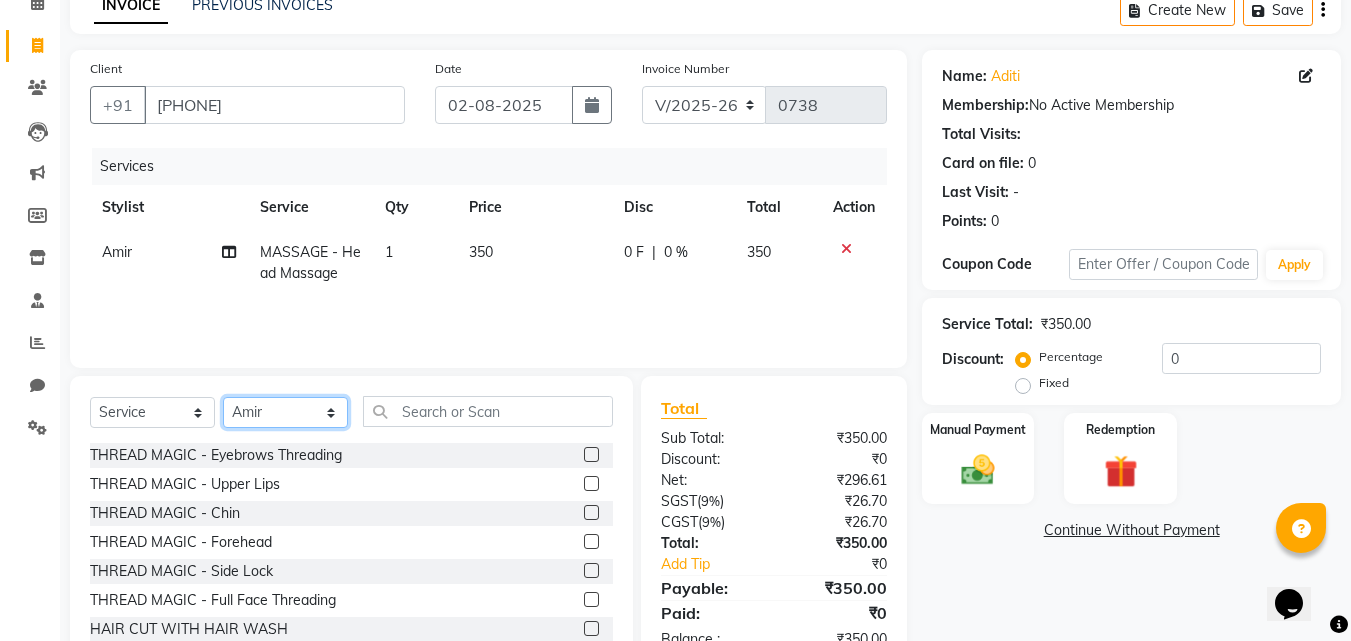 select on "80995" 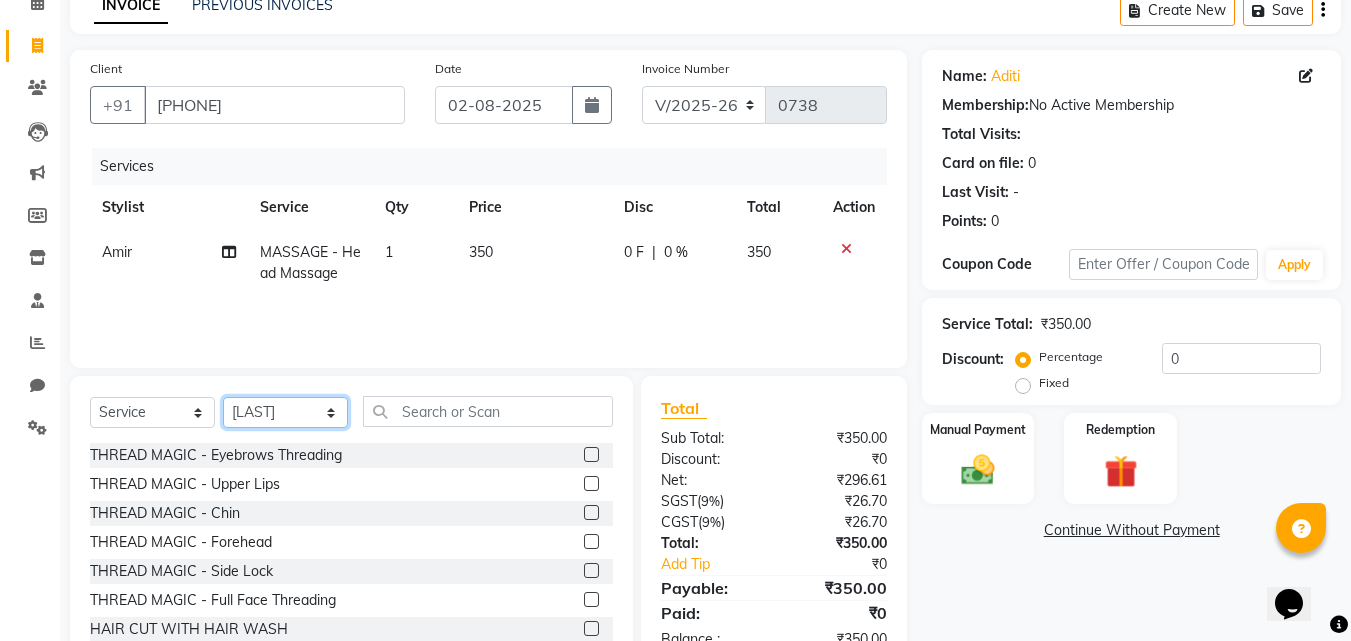 click on "Select Stylist Amir Apeksha [LAST] [FIRST] Salman Sheetal Panchal" 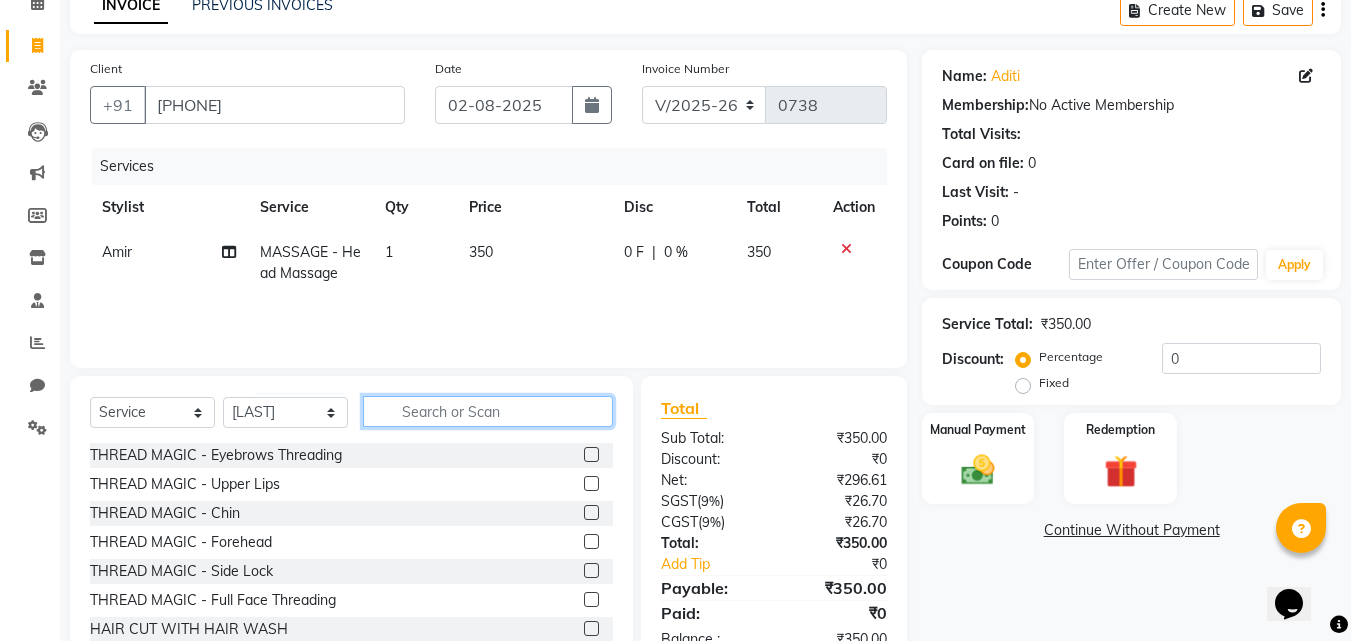click 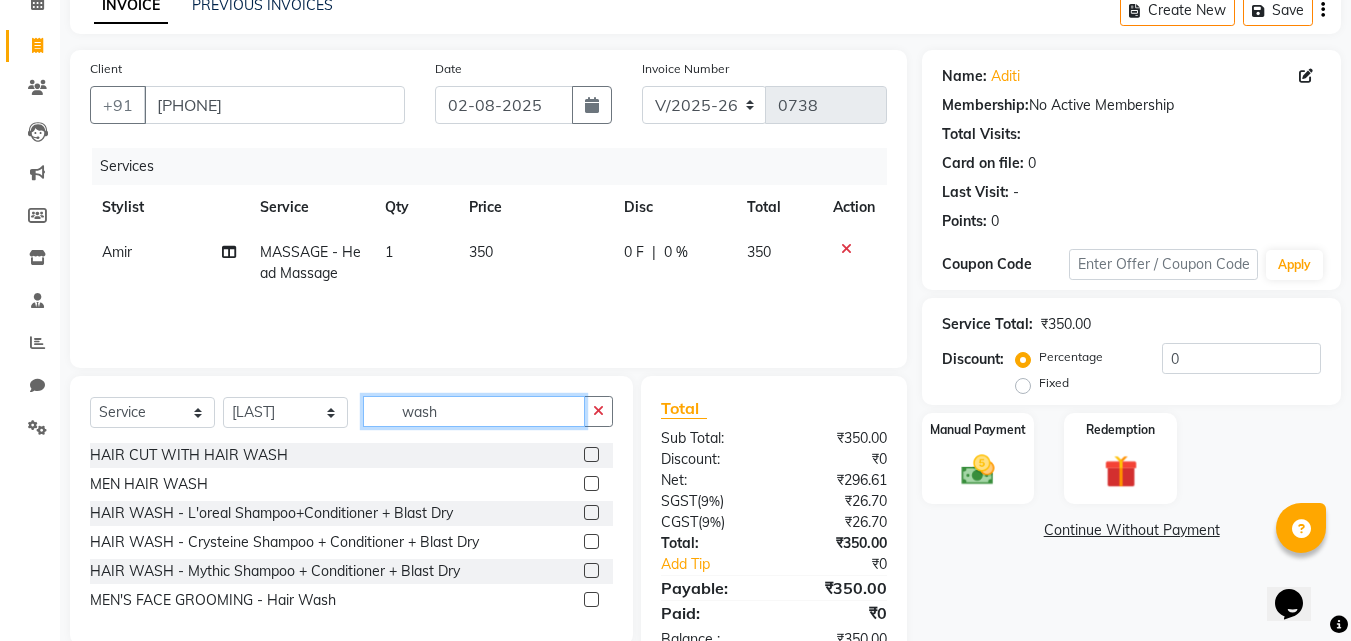 type on "wash" 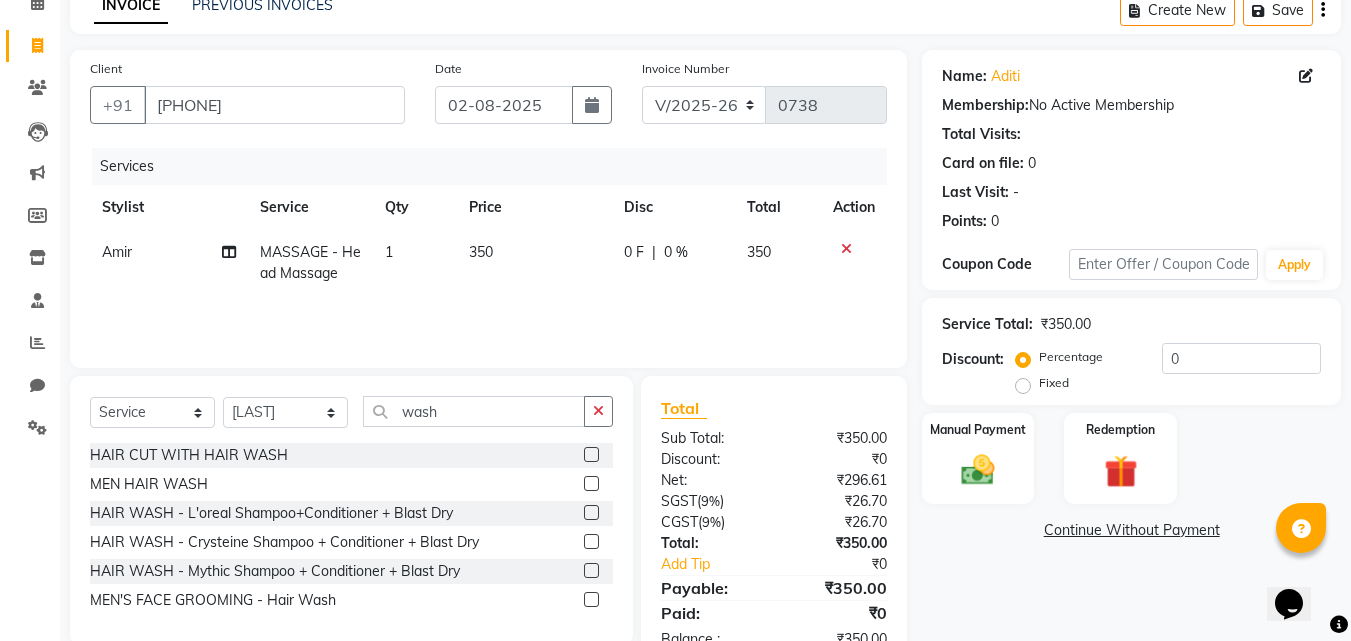 click 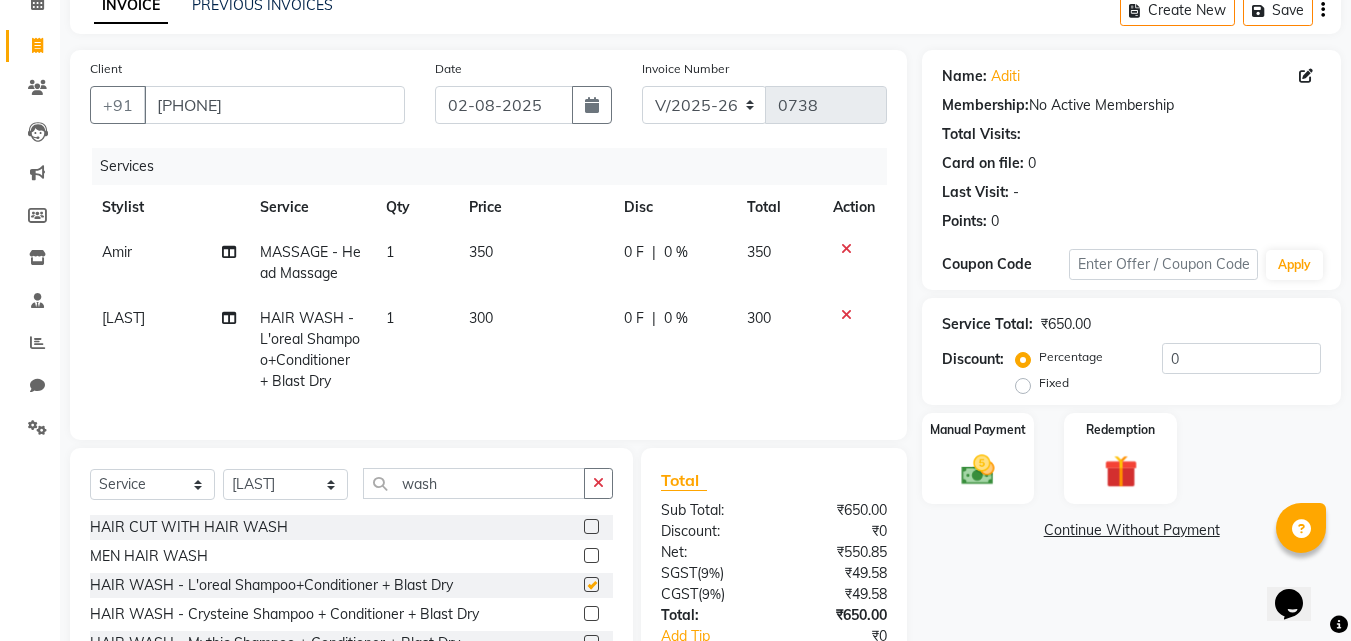 checkbox on "false" 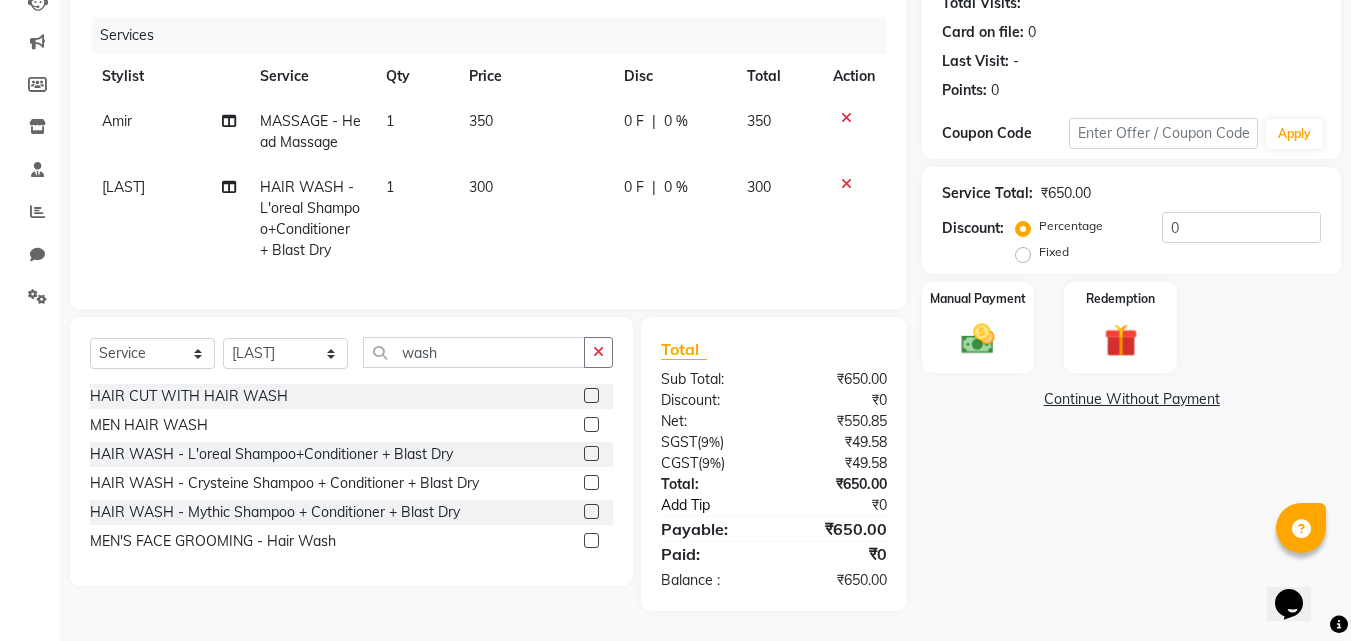 scroll, scrollTop: 246, scrollLeft: 0, axis: vertical 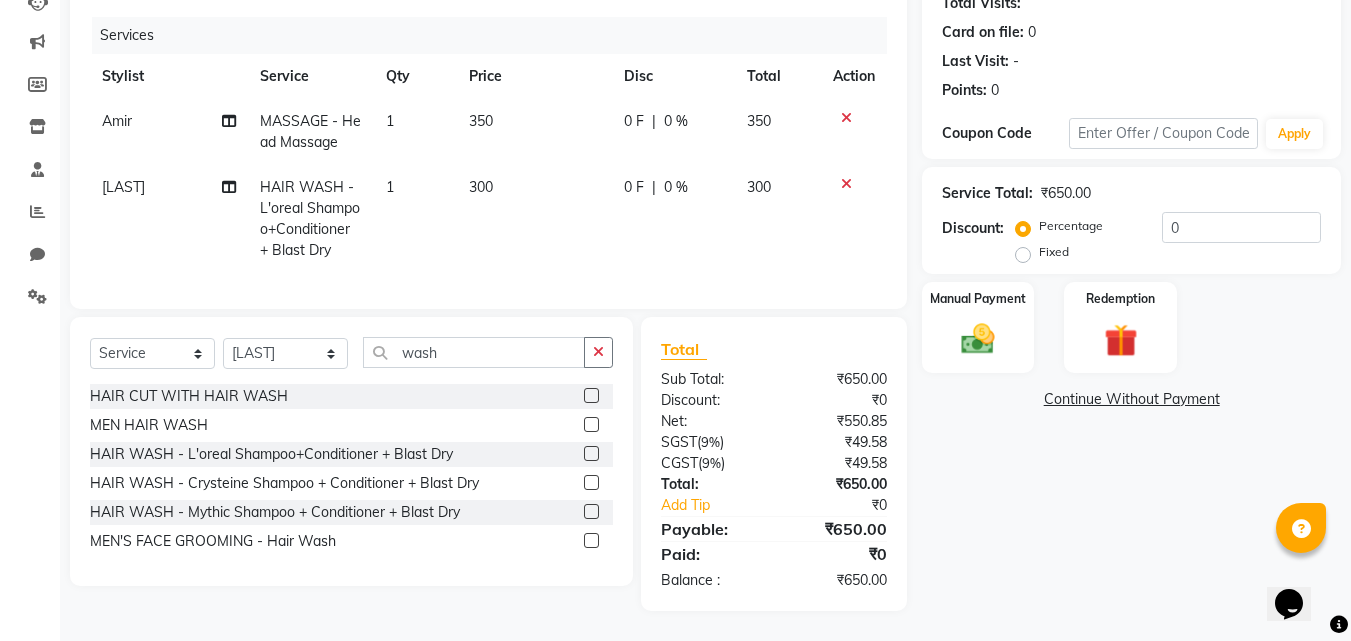 click on "Payable:" 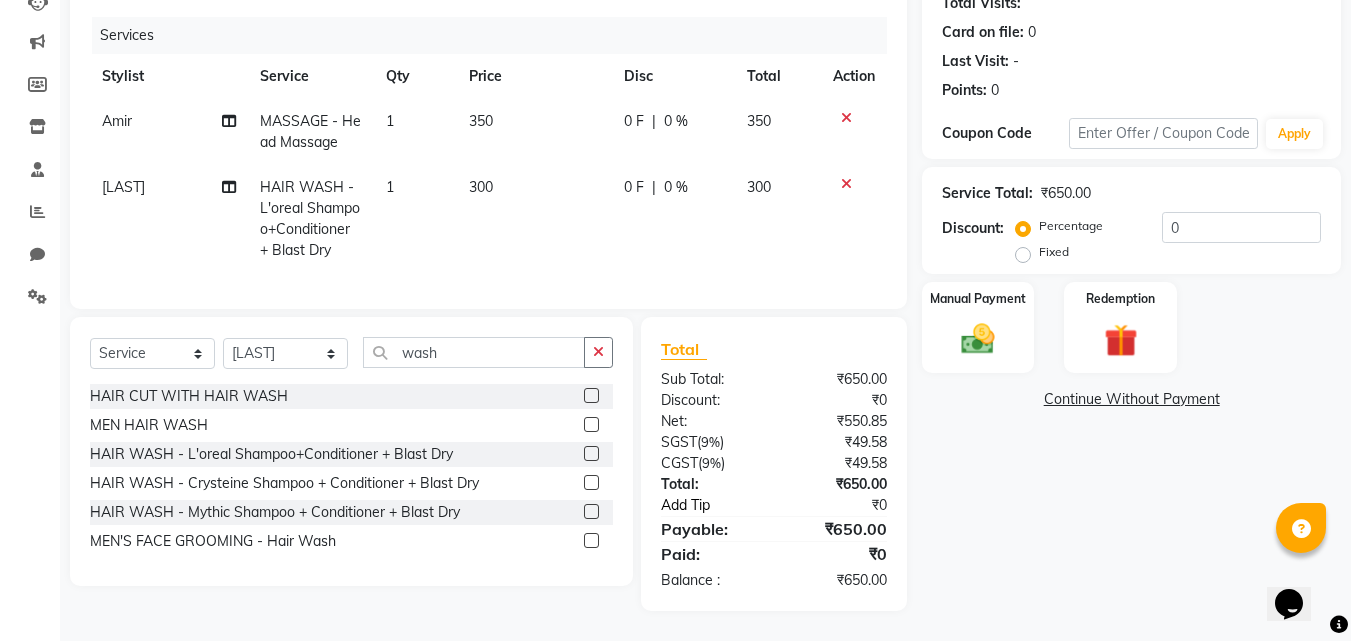 click on "Add Tip" 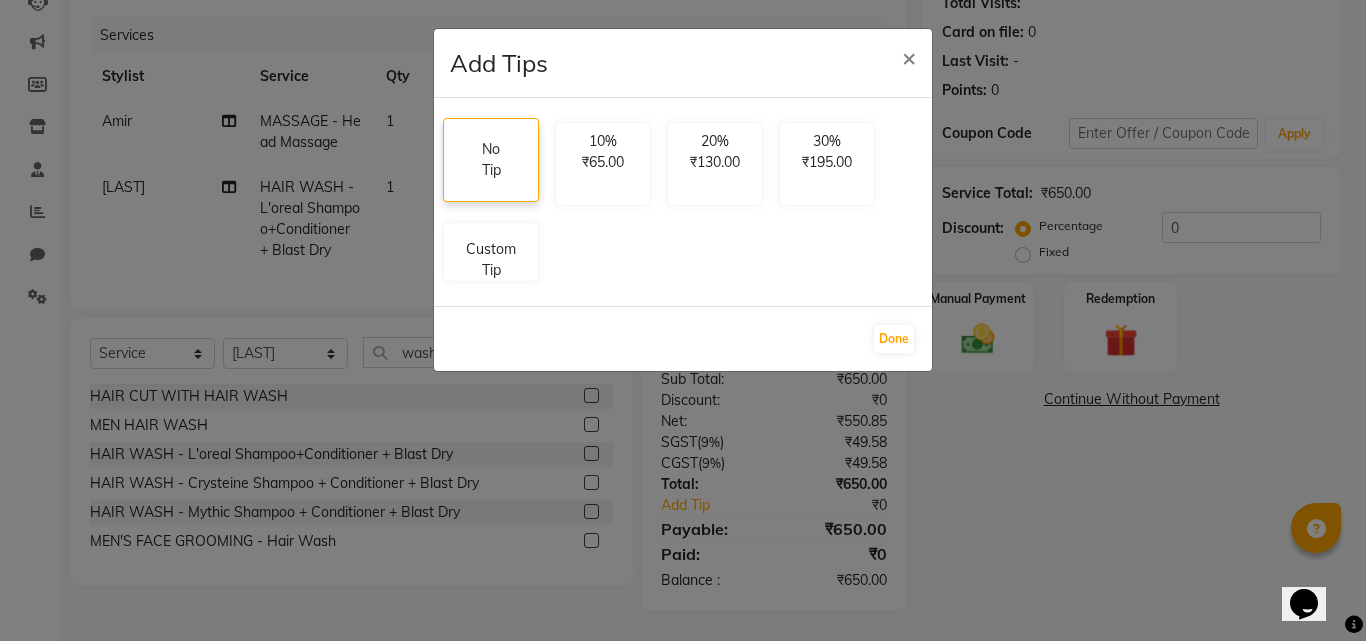 click on "No Tip" 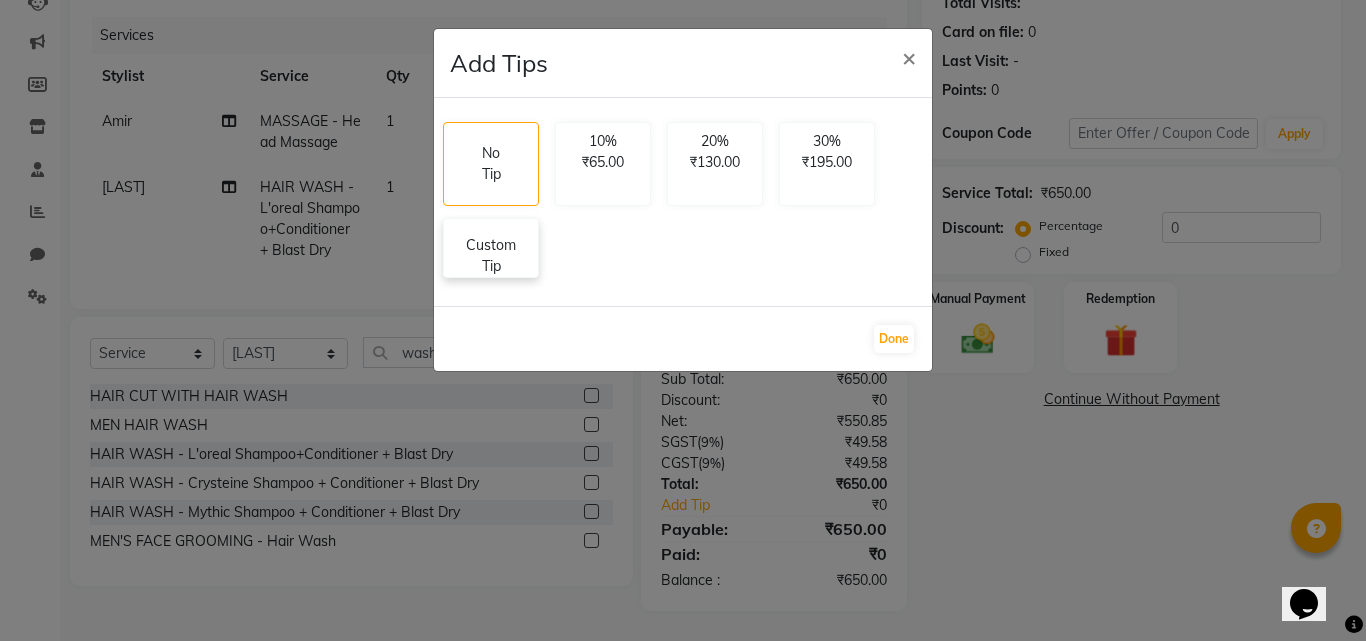 click on "Custom Tip" 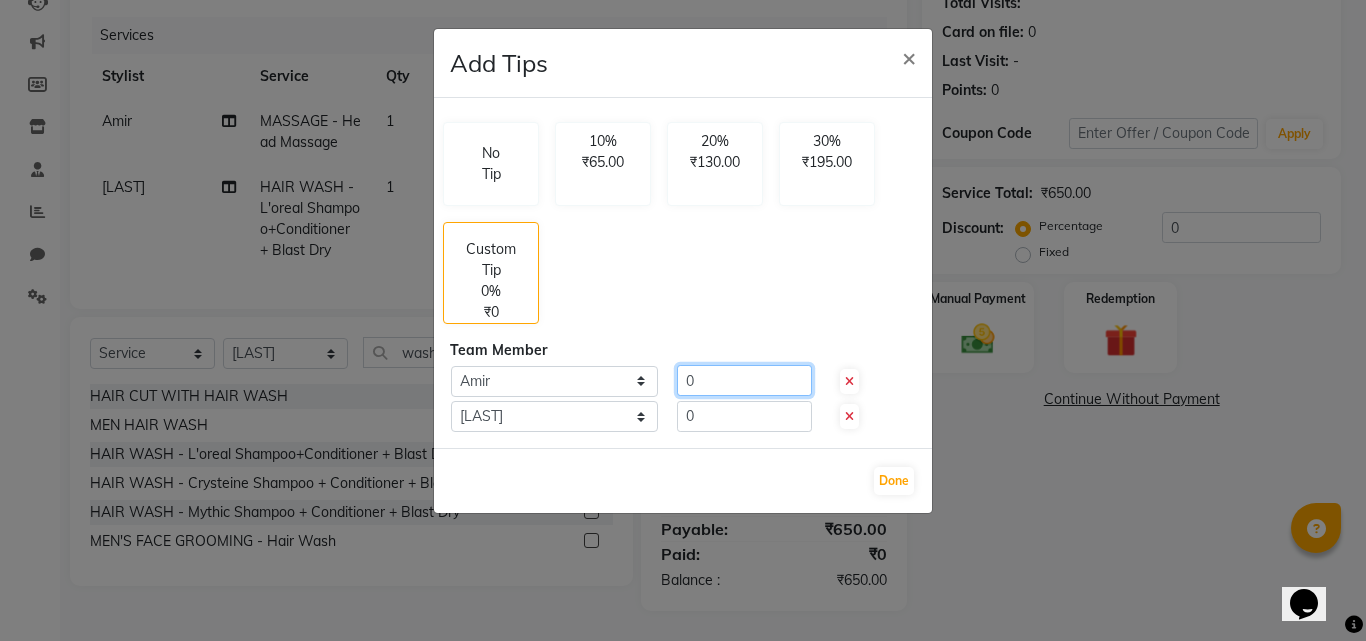 click on "0" 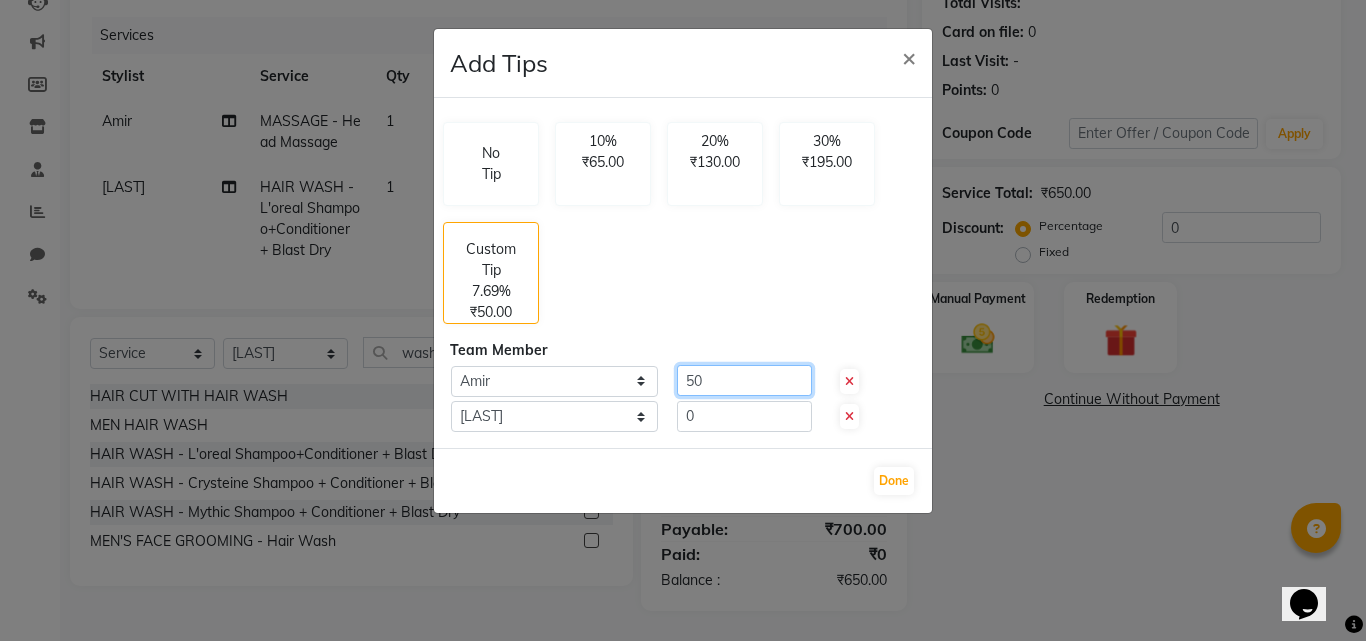 click on "50" 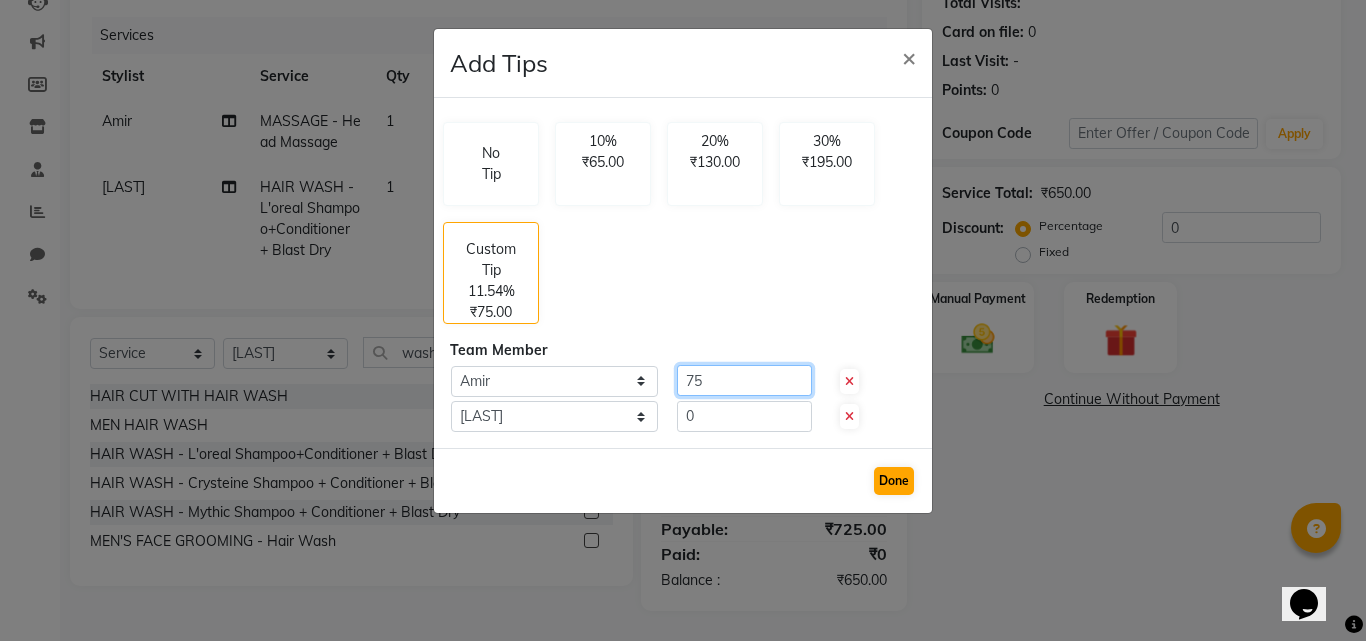 type on "75" 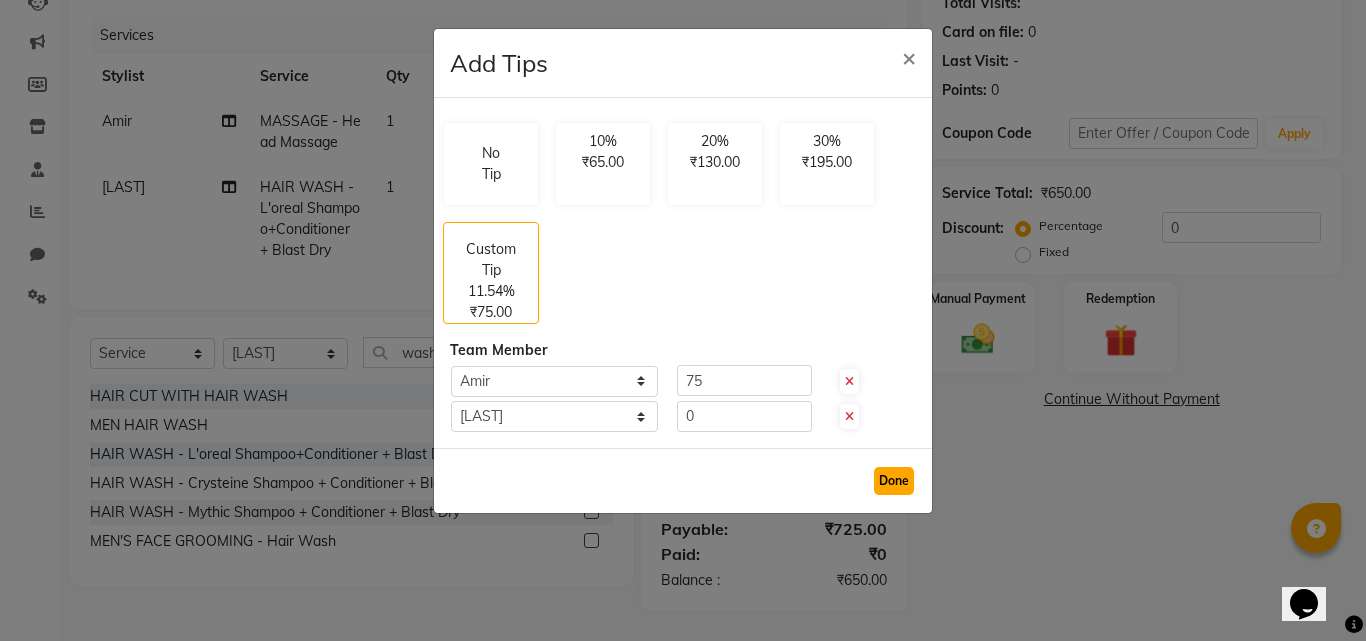 click on "Done" 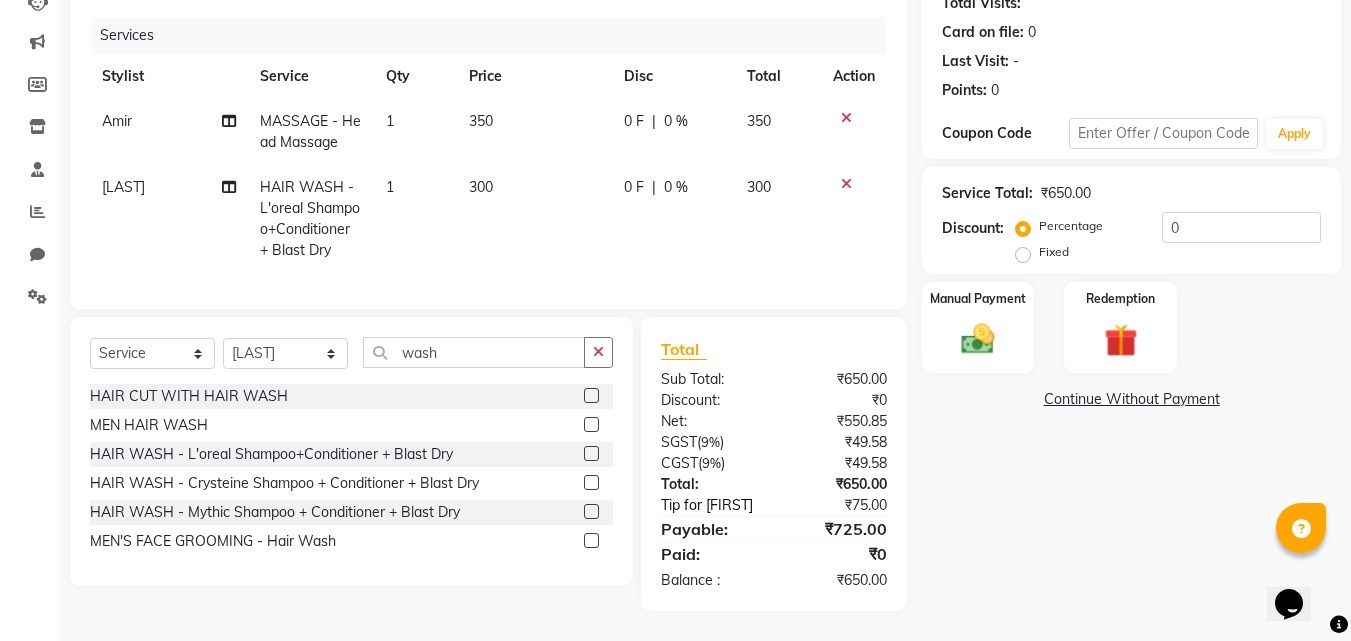 click on "Tip for [FIRST]" 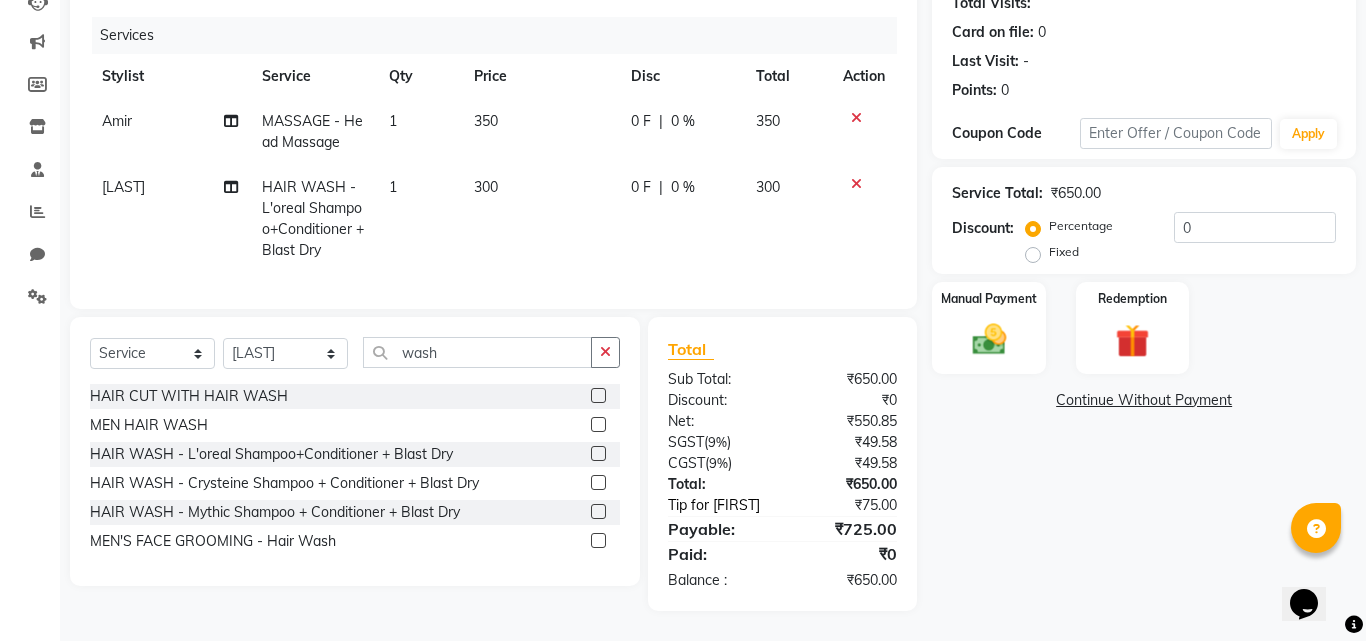 select on "77236" 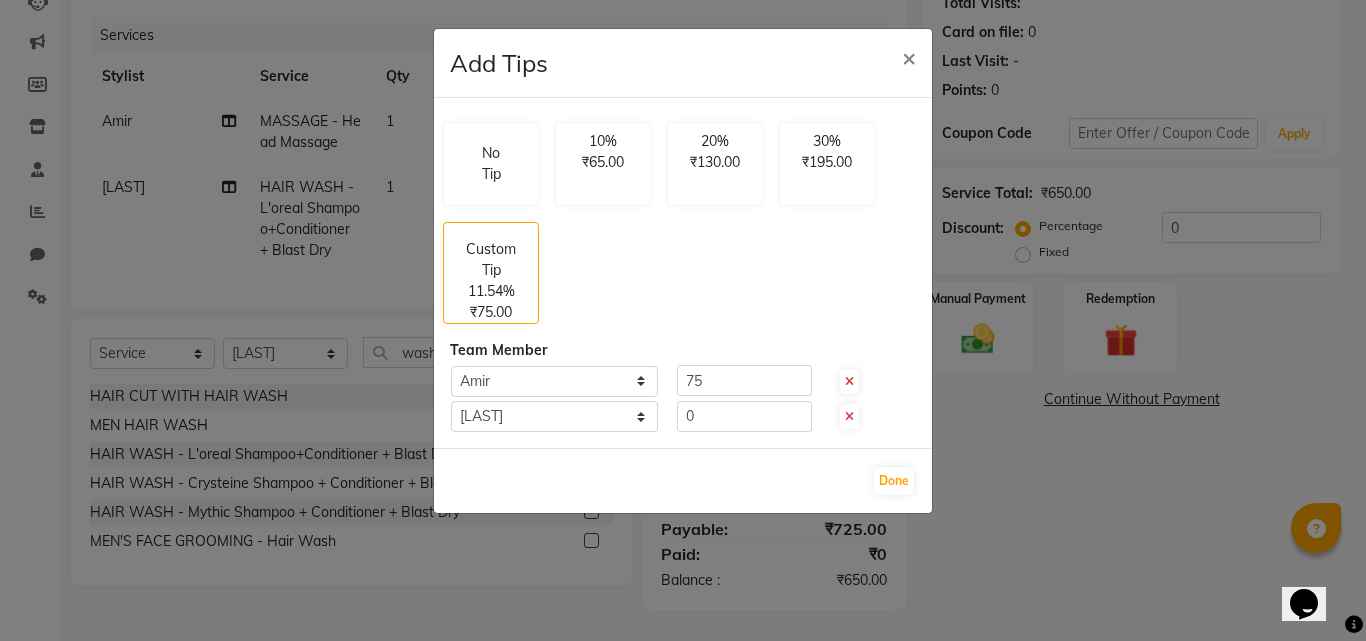click 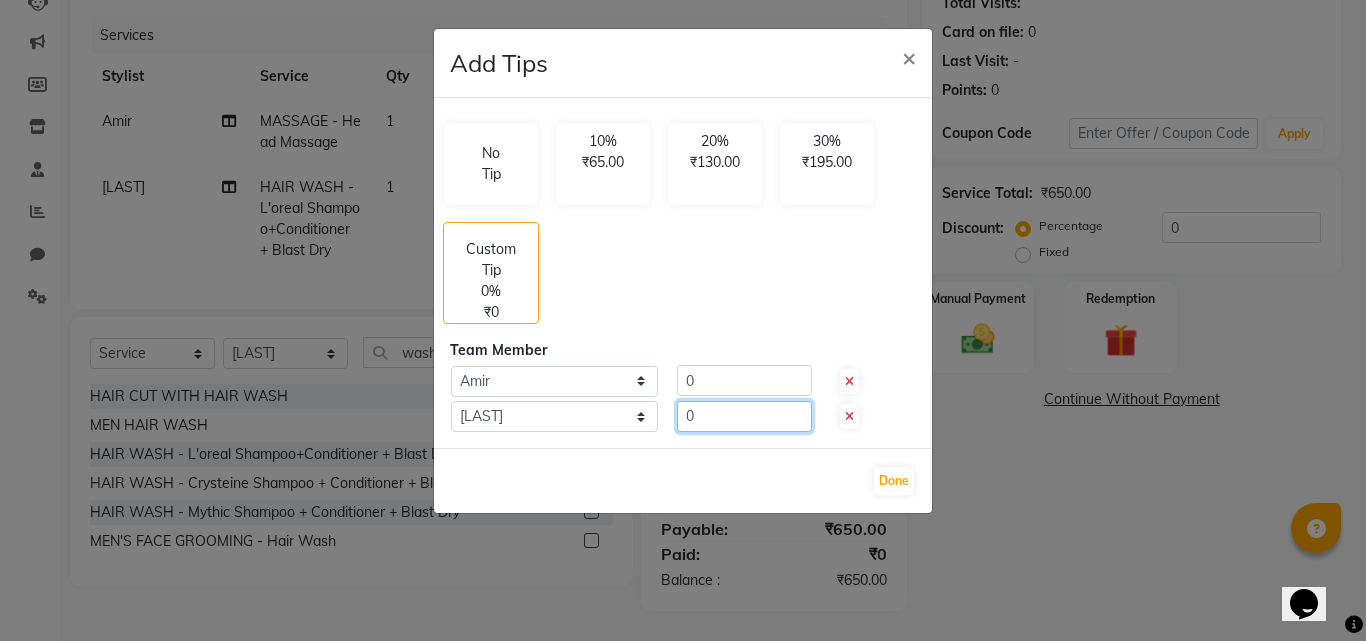 click on "0" 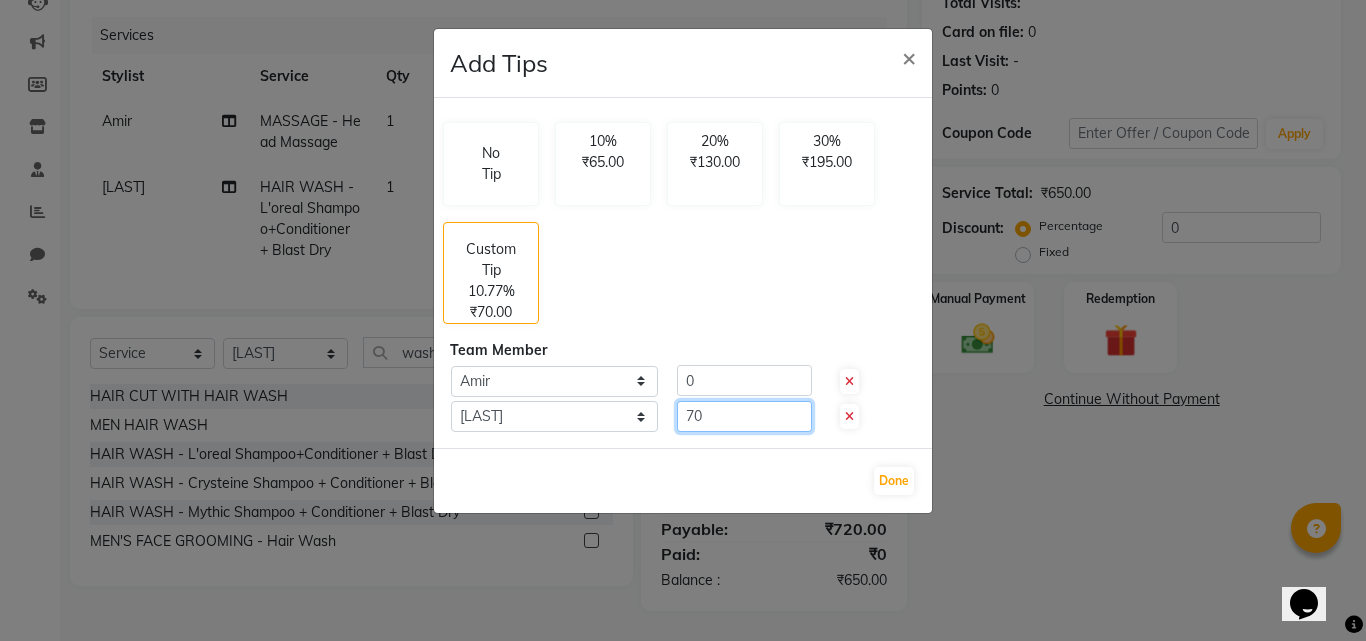 drag, startPoint x: 742, startPoint y: 409, endPoint x: 730, endPoint y: 421, distance: 16.970562 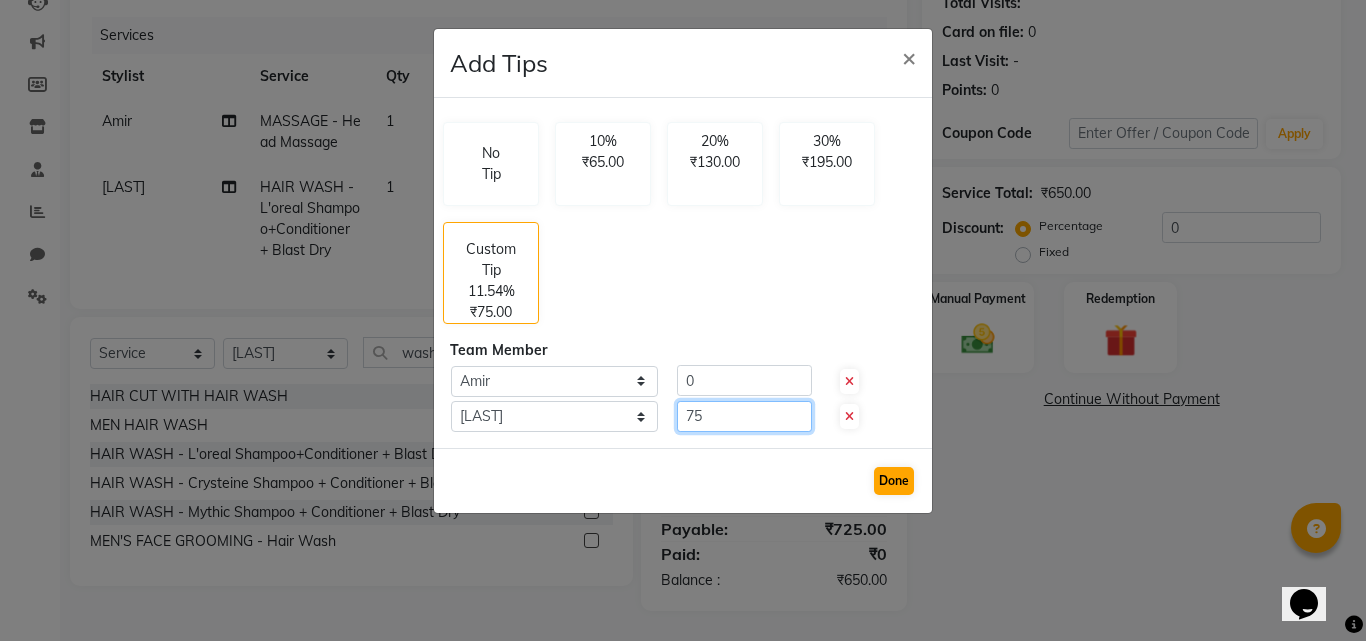 type on "75" 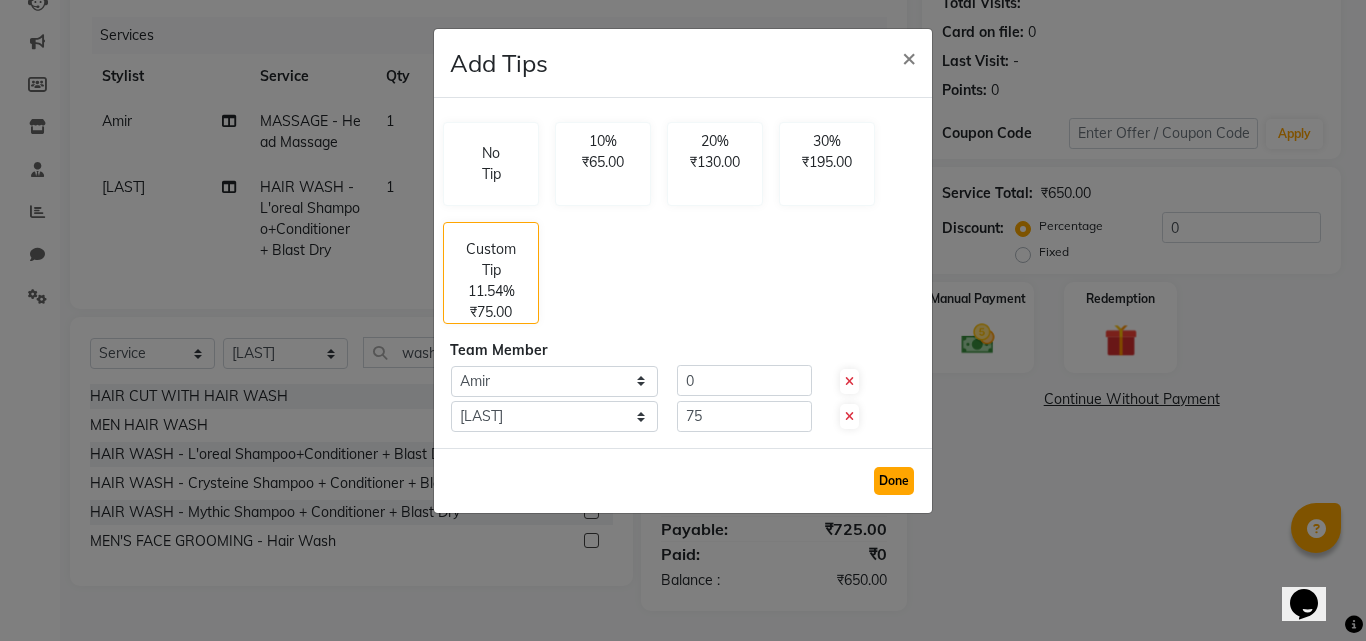 click on "Done" 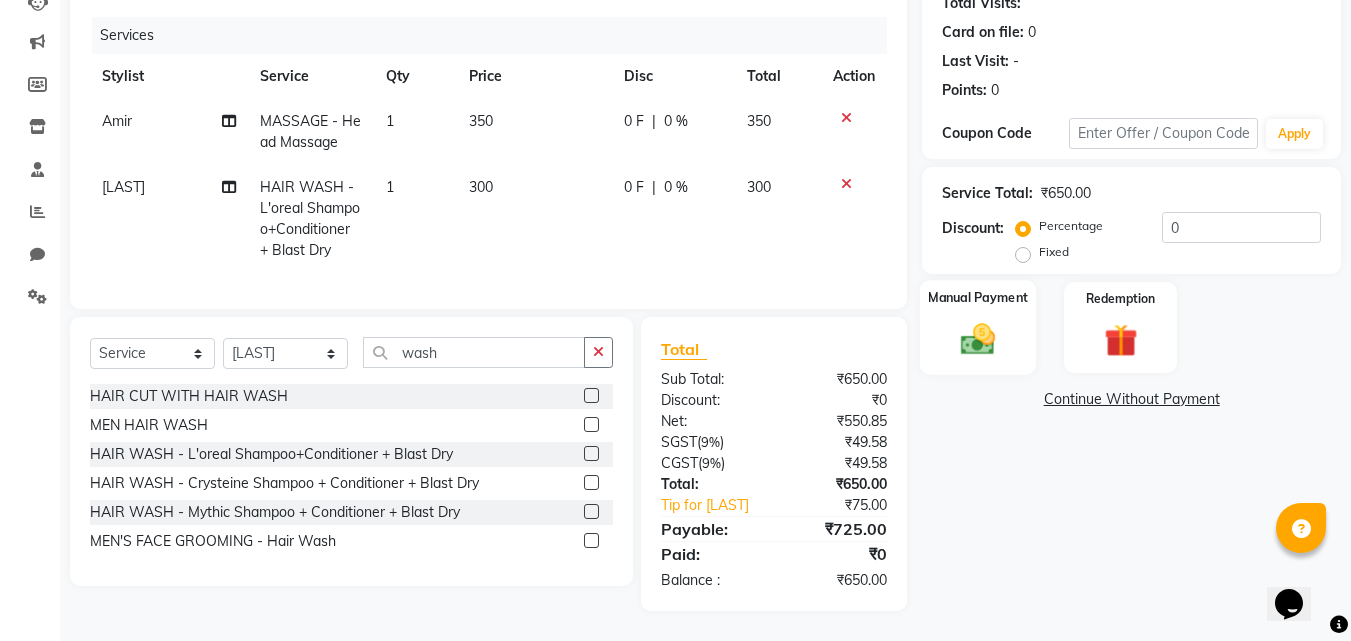 click 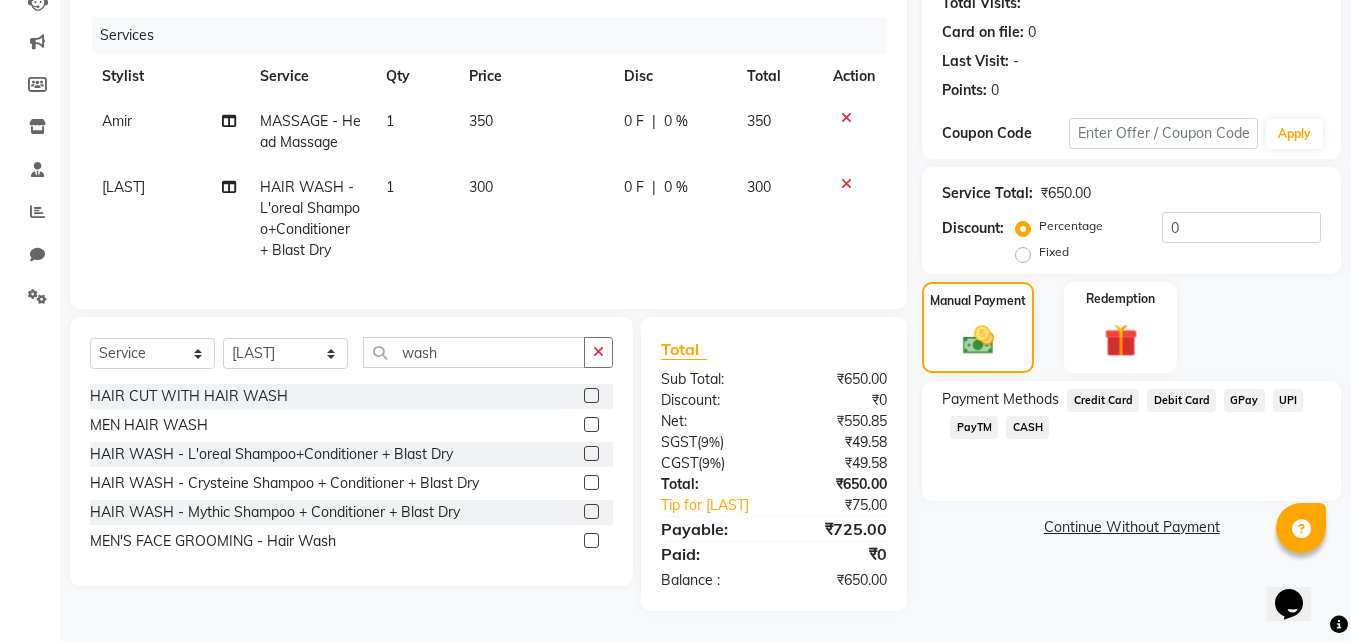 click on "GPay" 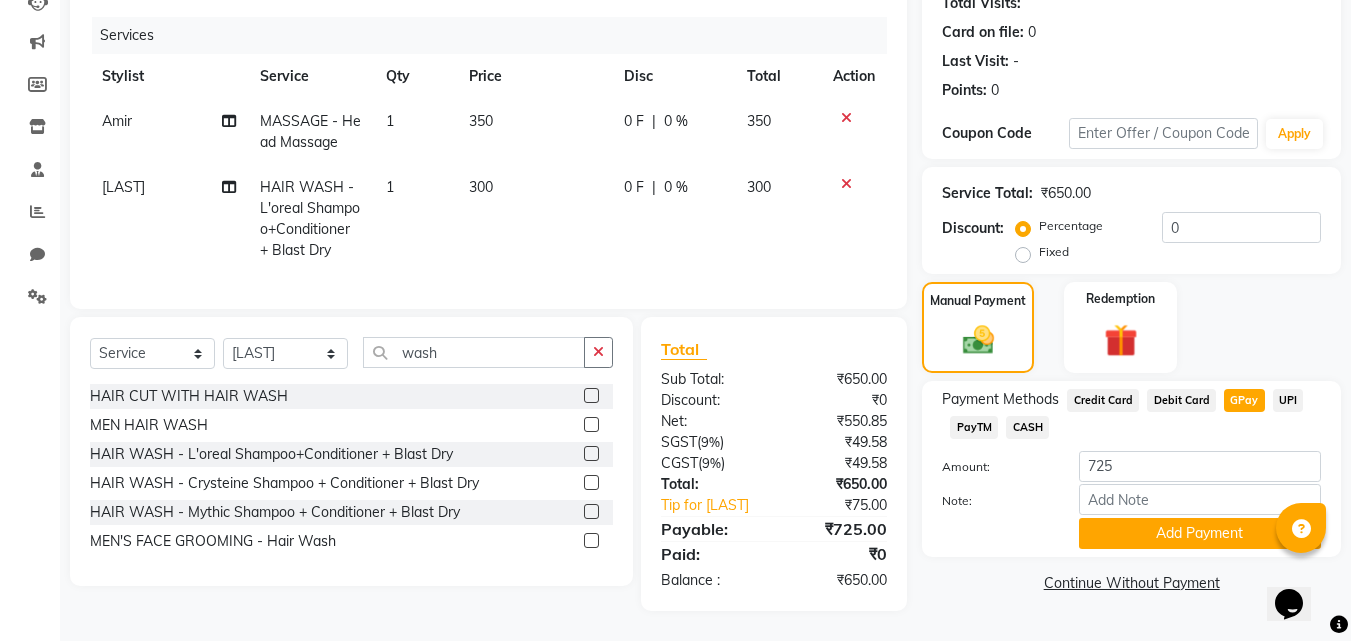 scroll, scrollTop: 267, scrollLeft: 0, axis: vertical 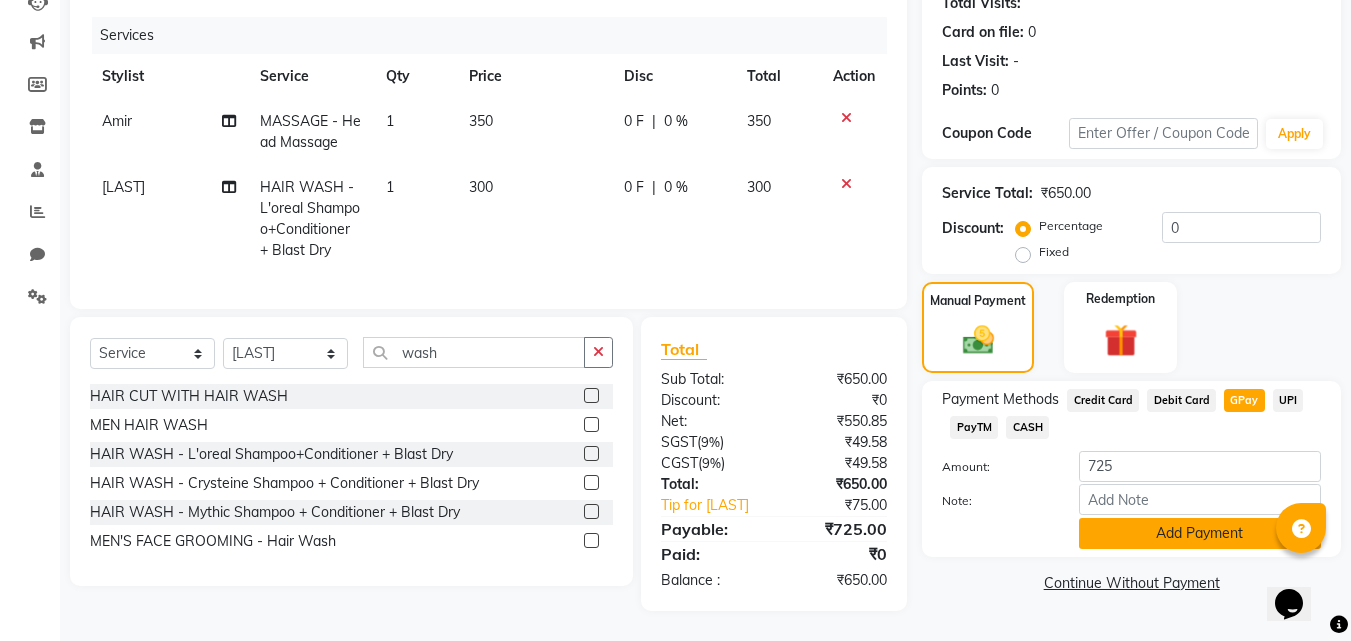 click on "Add Payment" 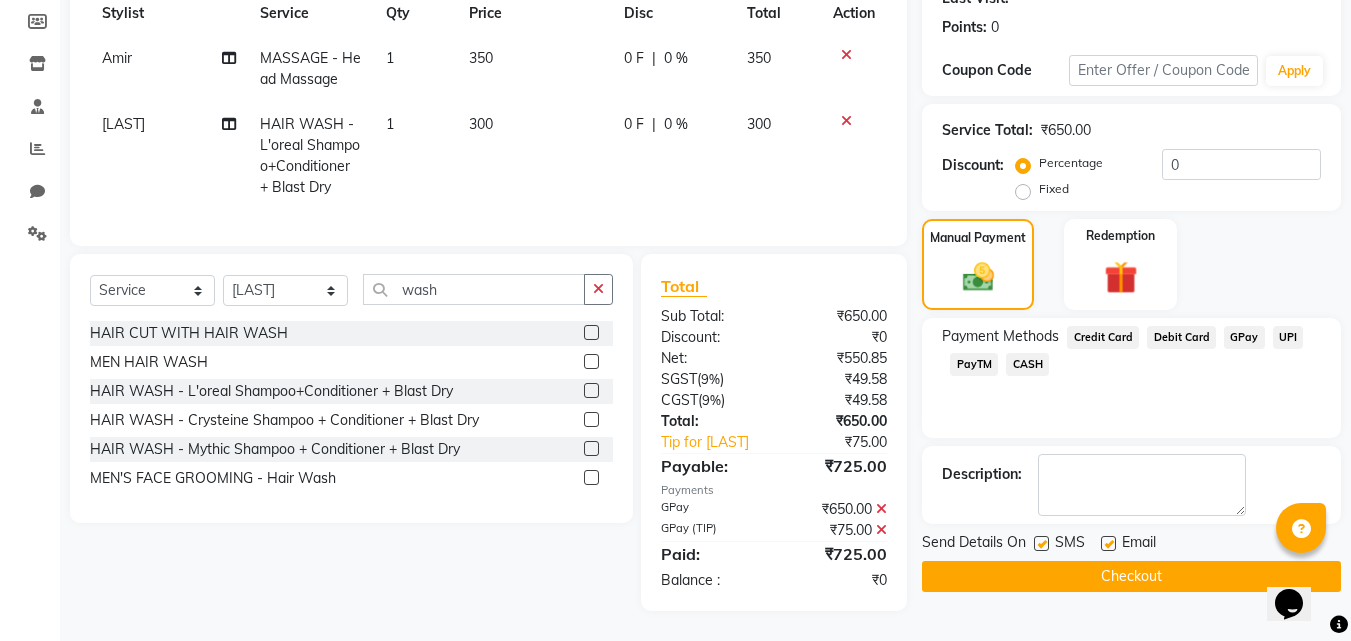 scroll, scrollTop: 330, scrollLeft: 0, axis: vertical 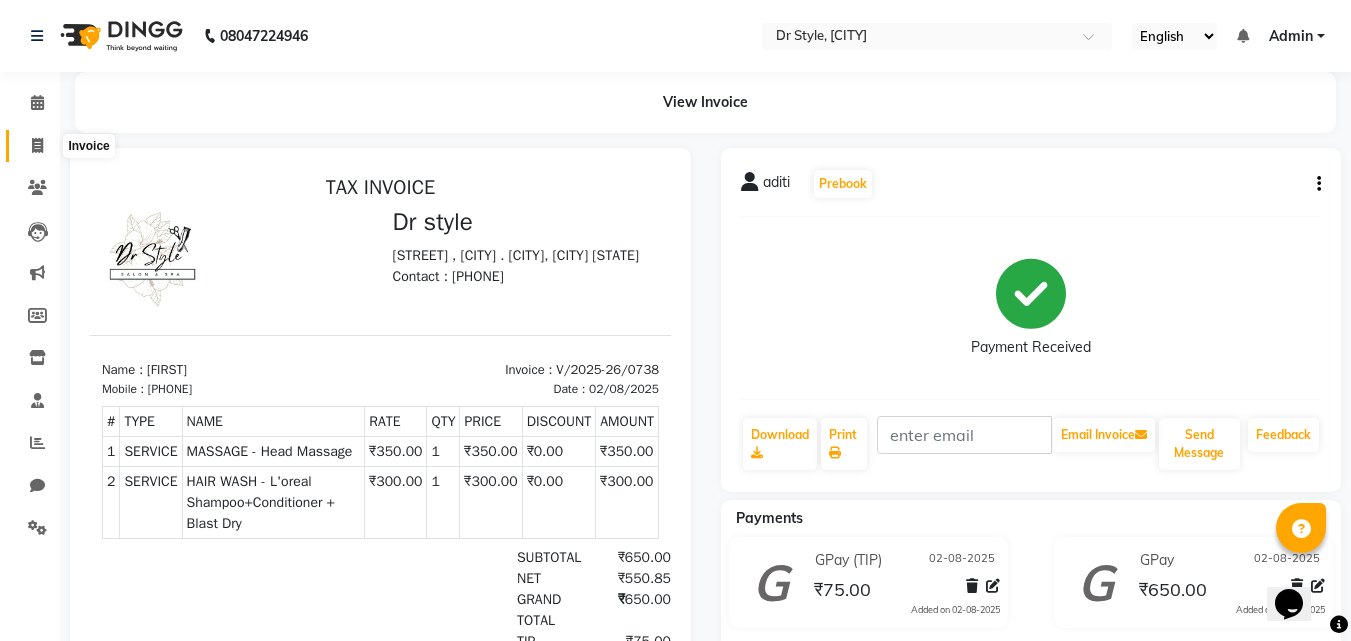 click 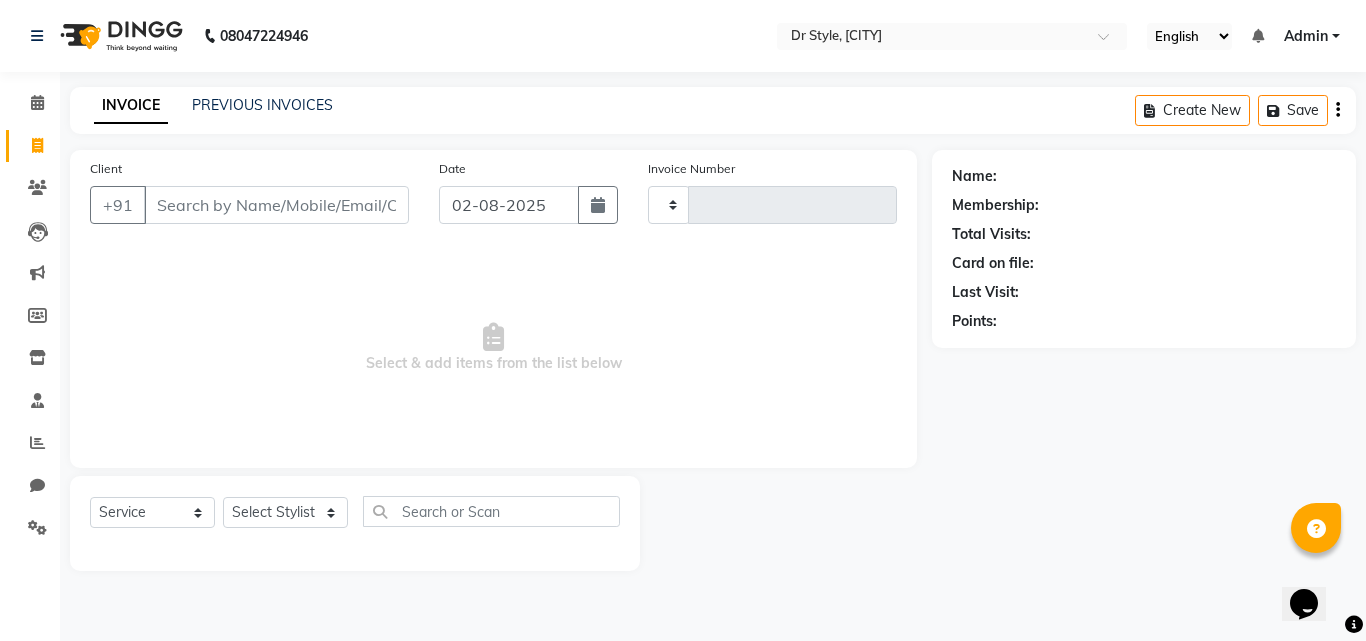 type on "0739" 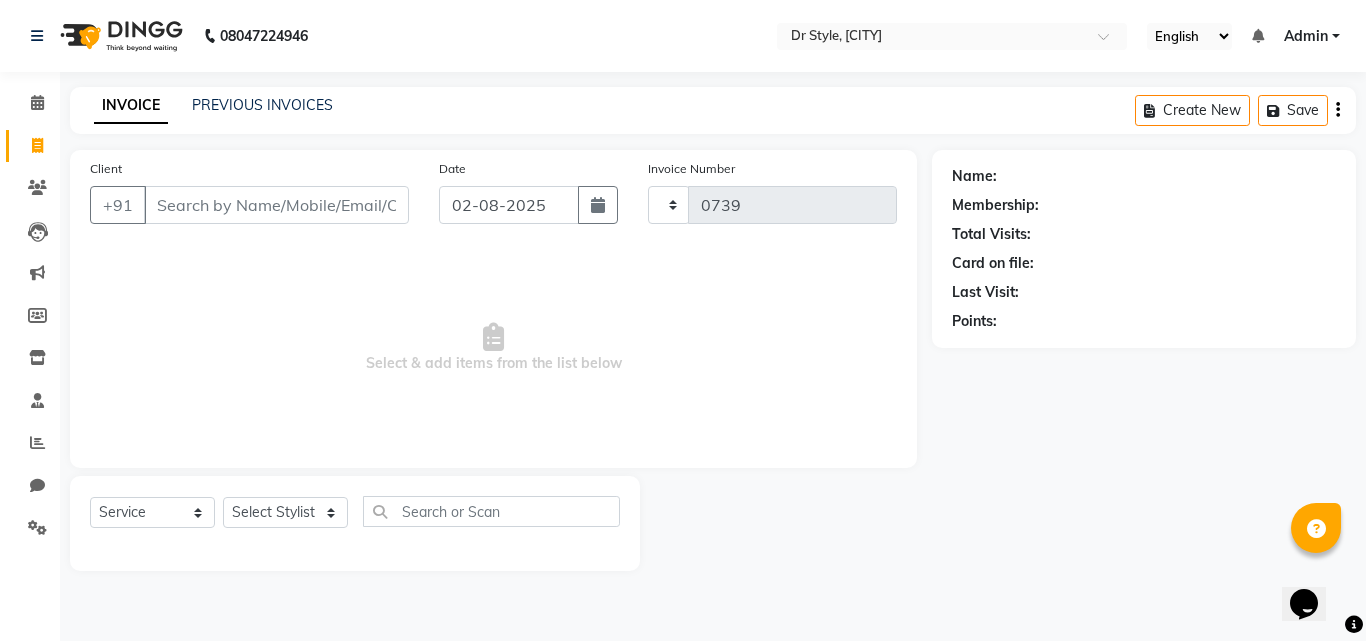 select on "7832" 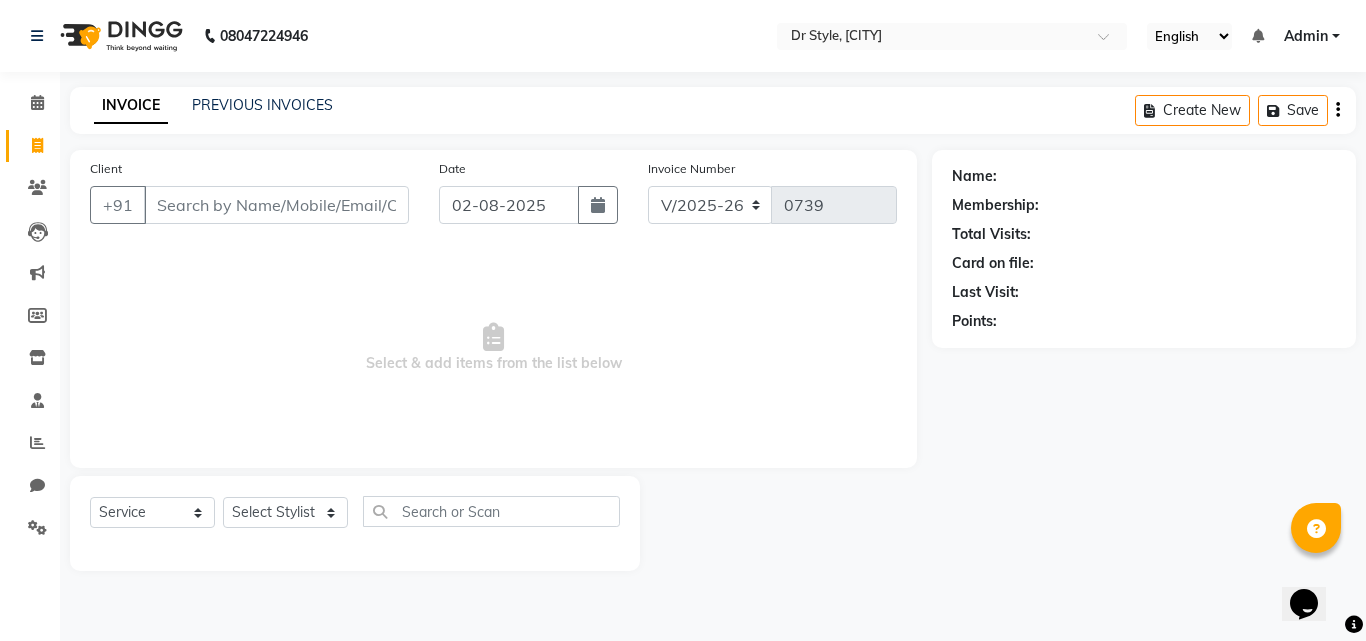 click on "Client" at bounding box center (276, 205) 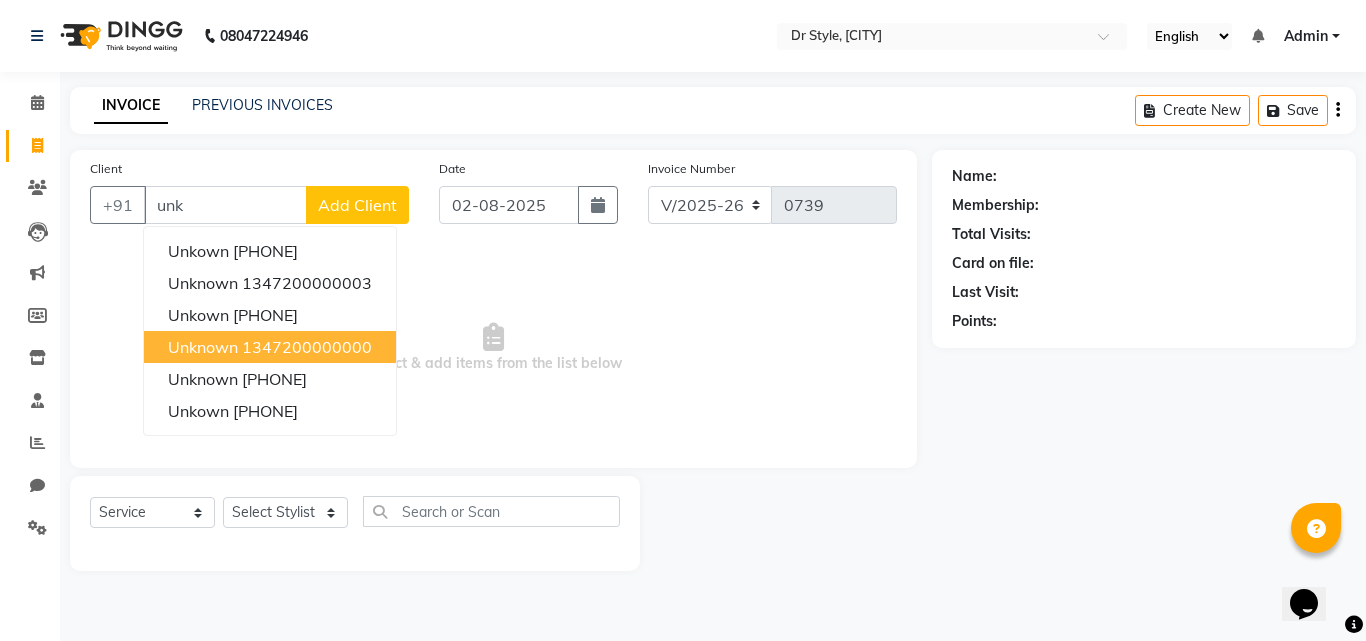 click on "unknown  [PHONE]" at bounding box center [270, 347] 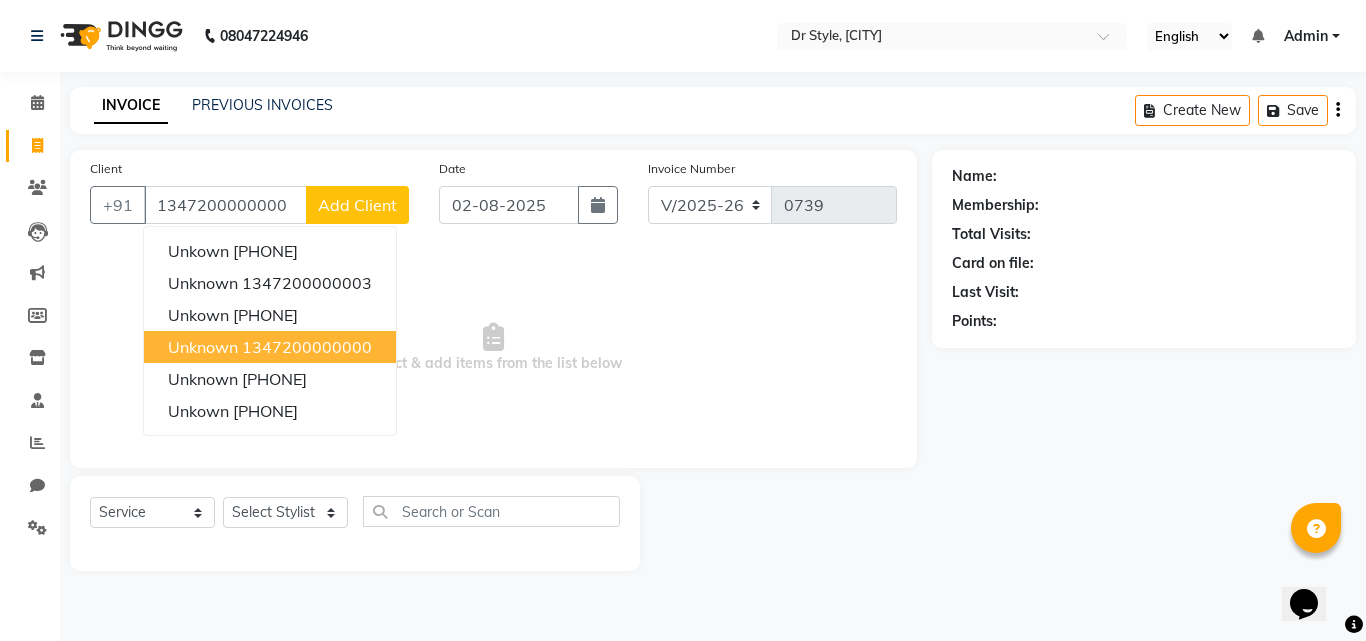 type on "1347200000000" 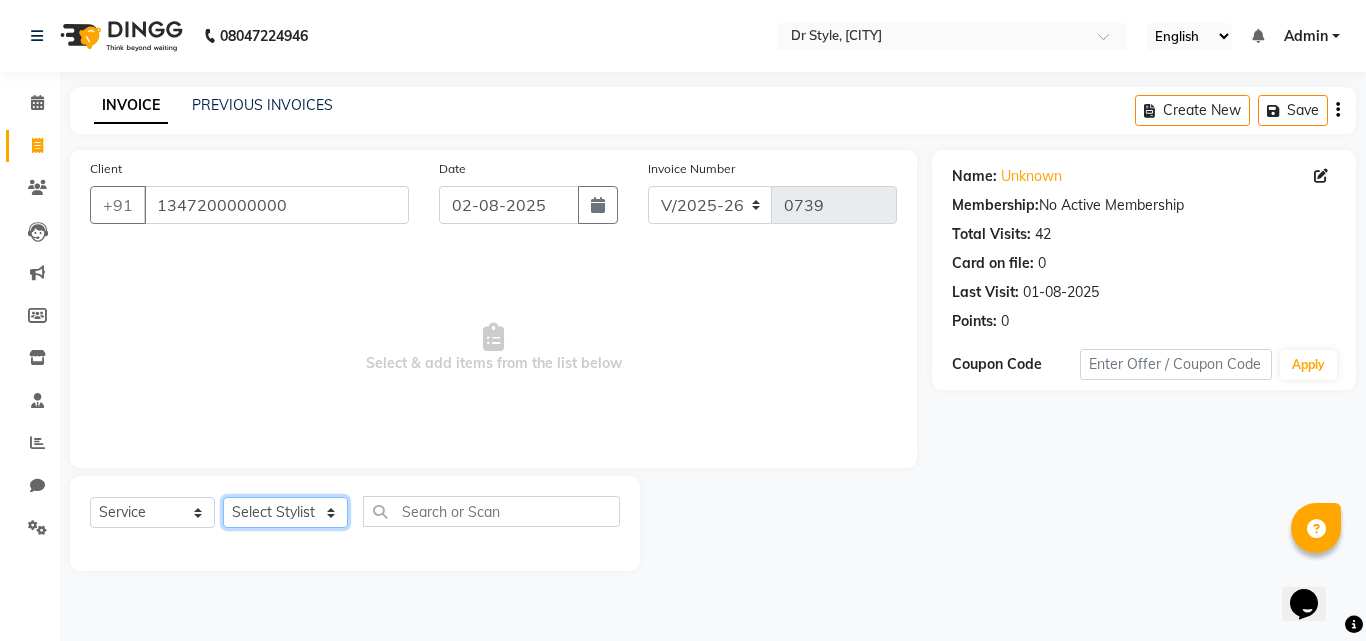 click on "Select Stylist Amir Apeksha [LAST] [FIRST] Salman Sheetal Panchal" 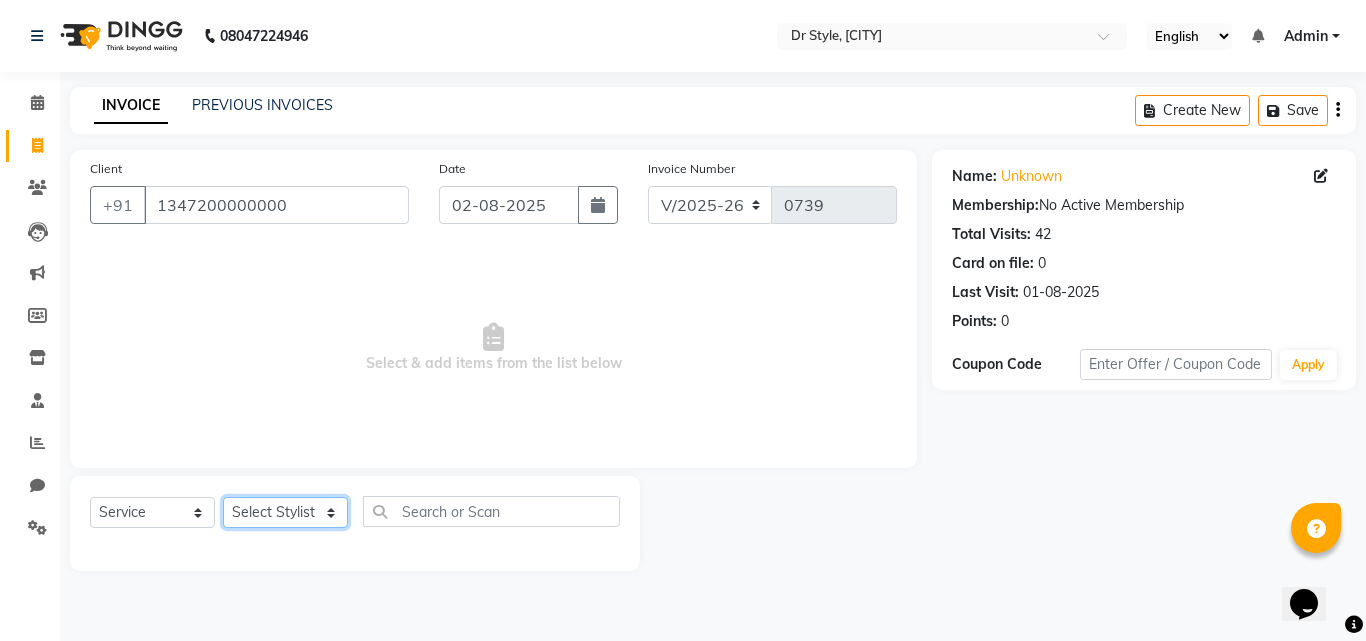 select on "87895" 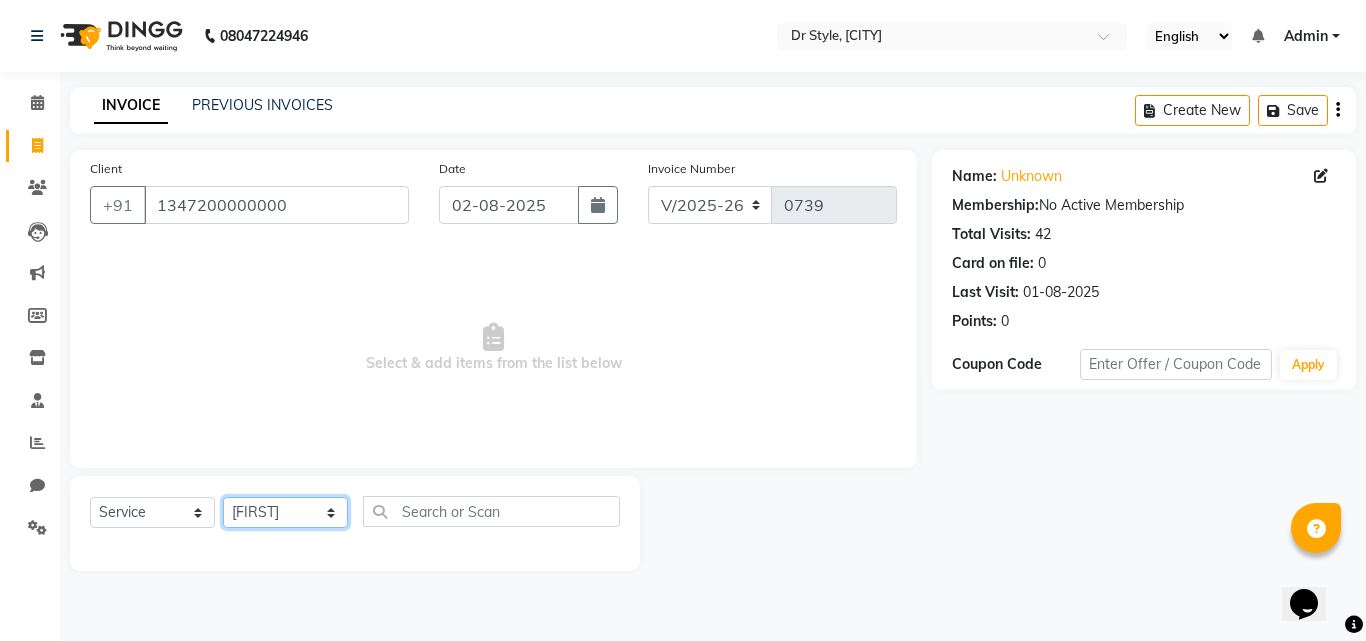 click on "Select Stylist Amir Apeksha [LAST] [FIRST] Salman Sheetal Panchal" 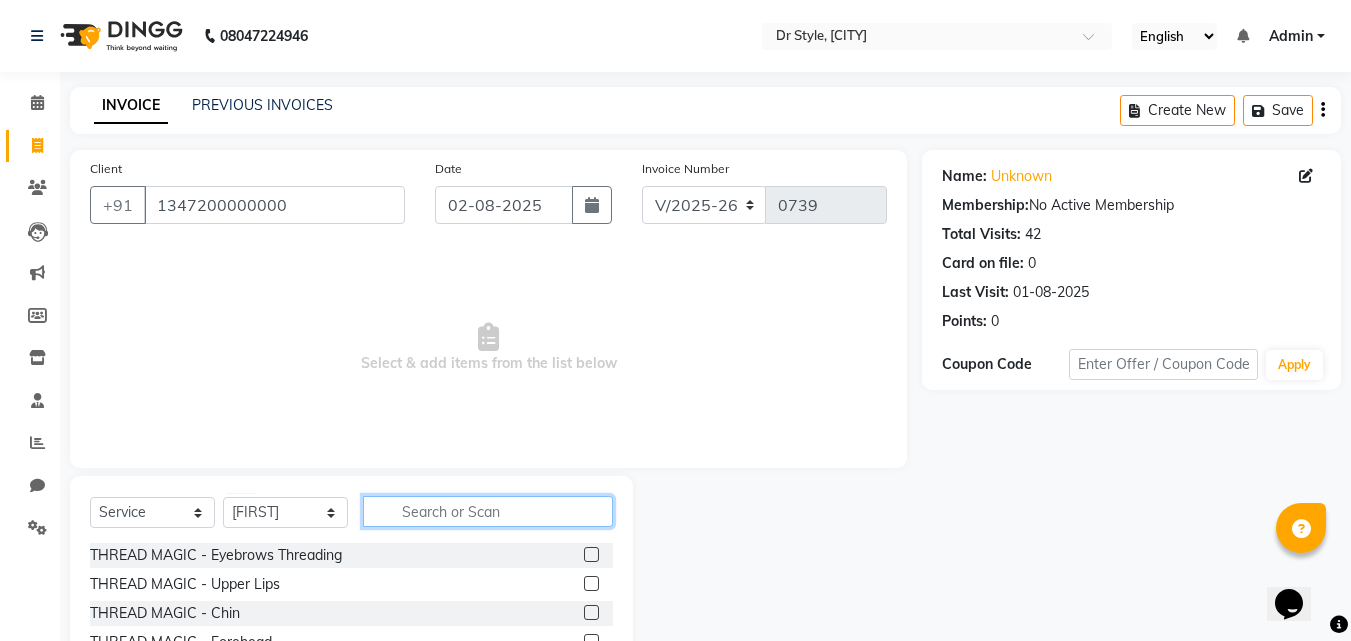 click 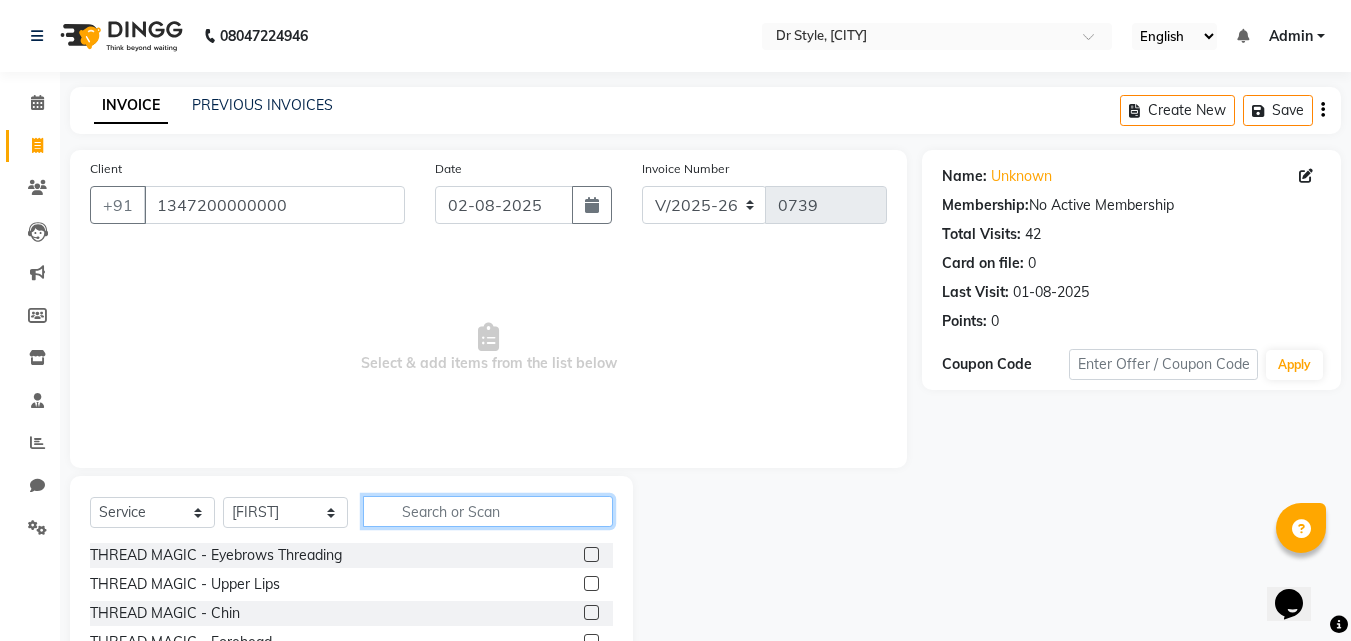 click 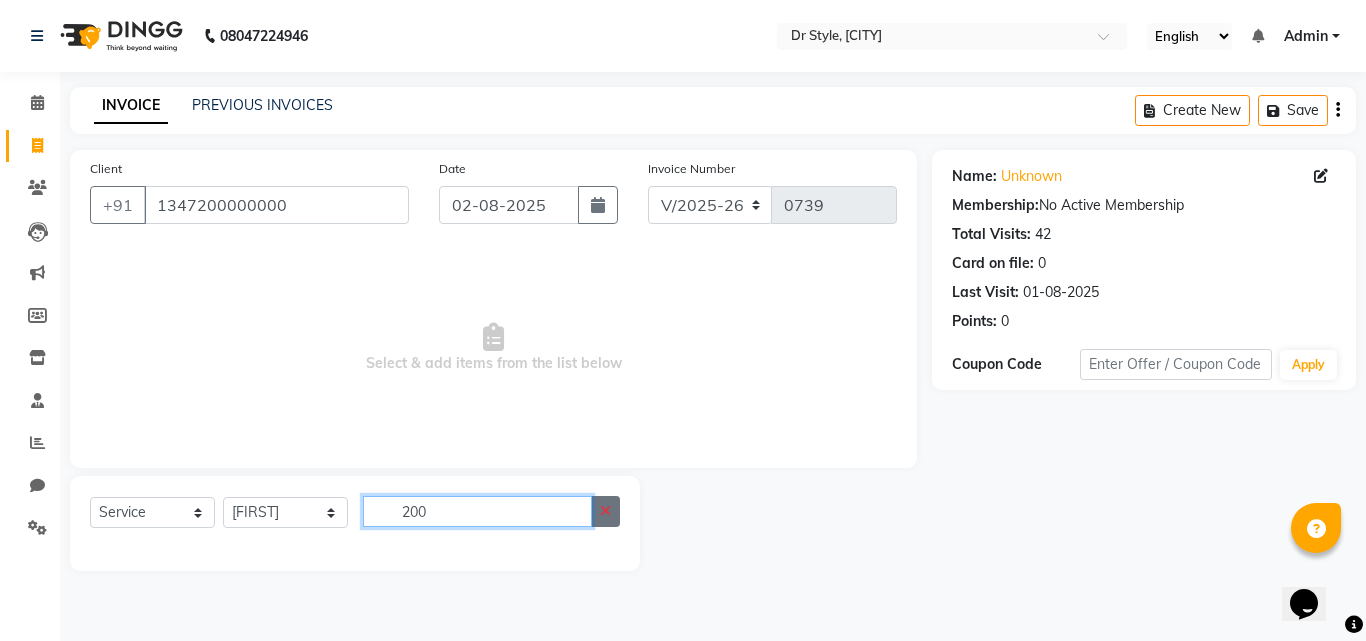 type on "200" 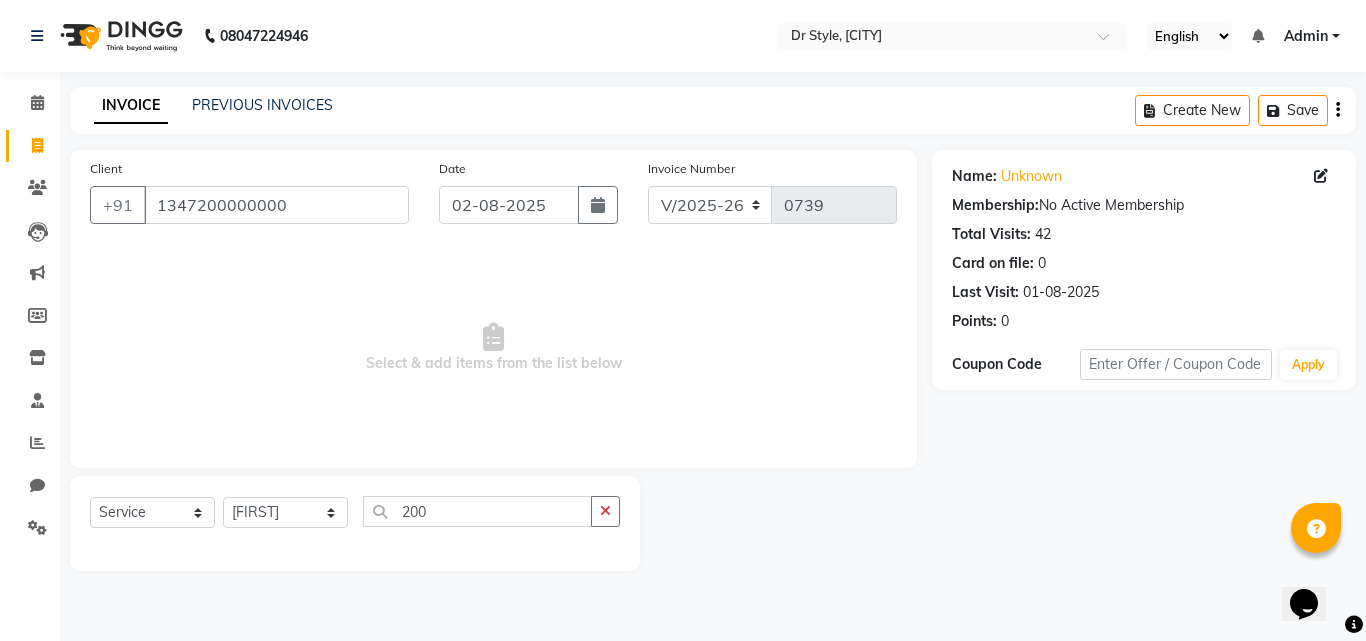 click 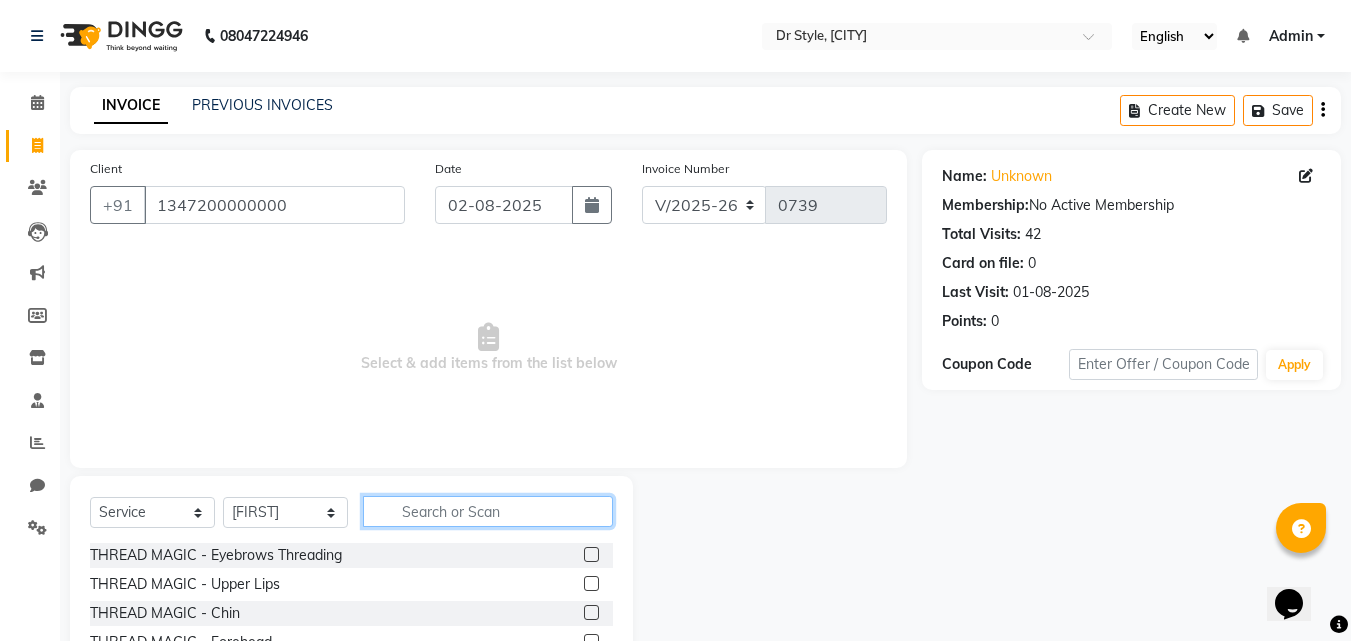 click 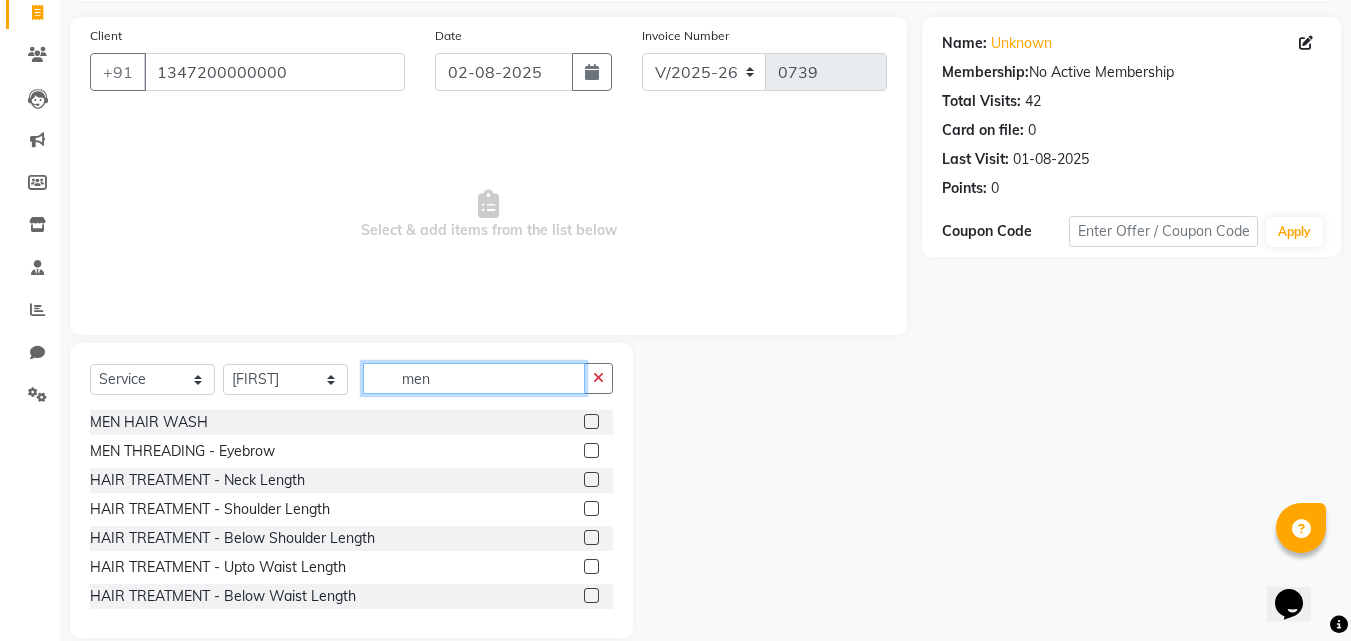 scroll, scrollTop: 160, scrollLeft: 0, axis: vertical 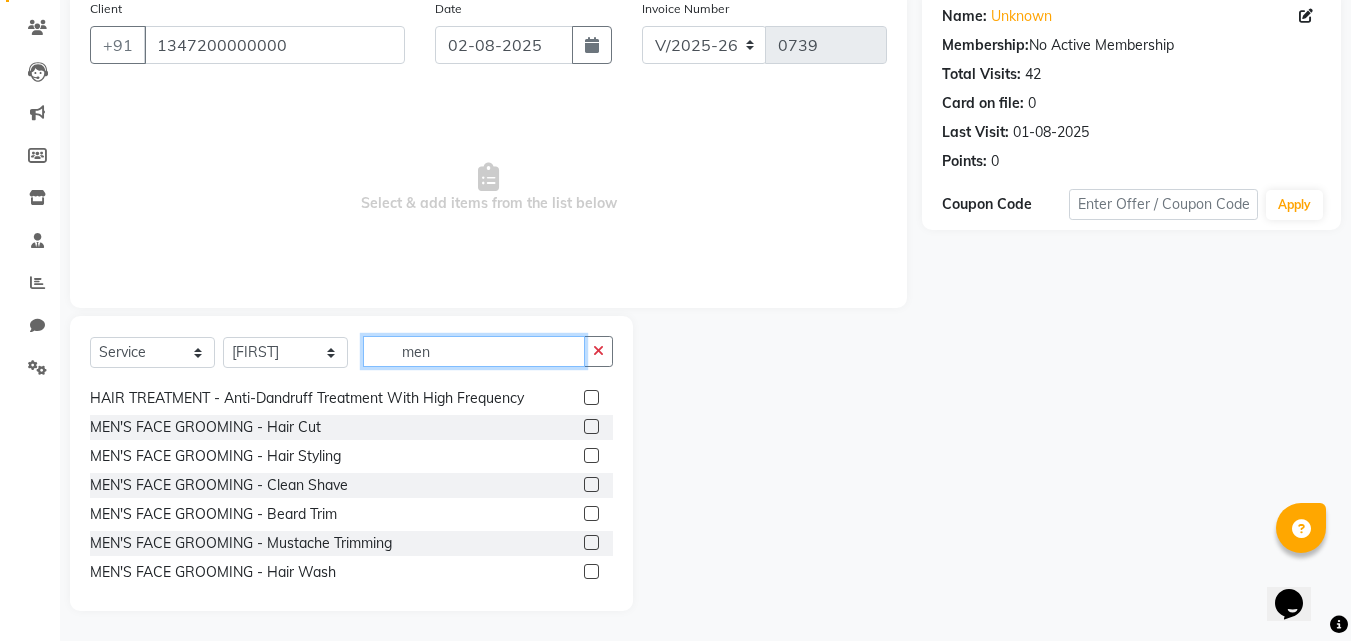type on "men" 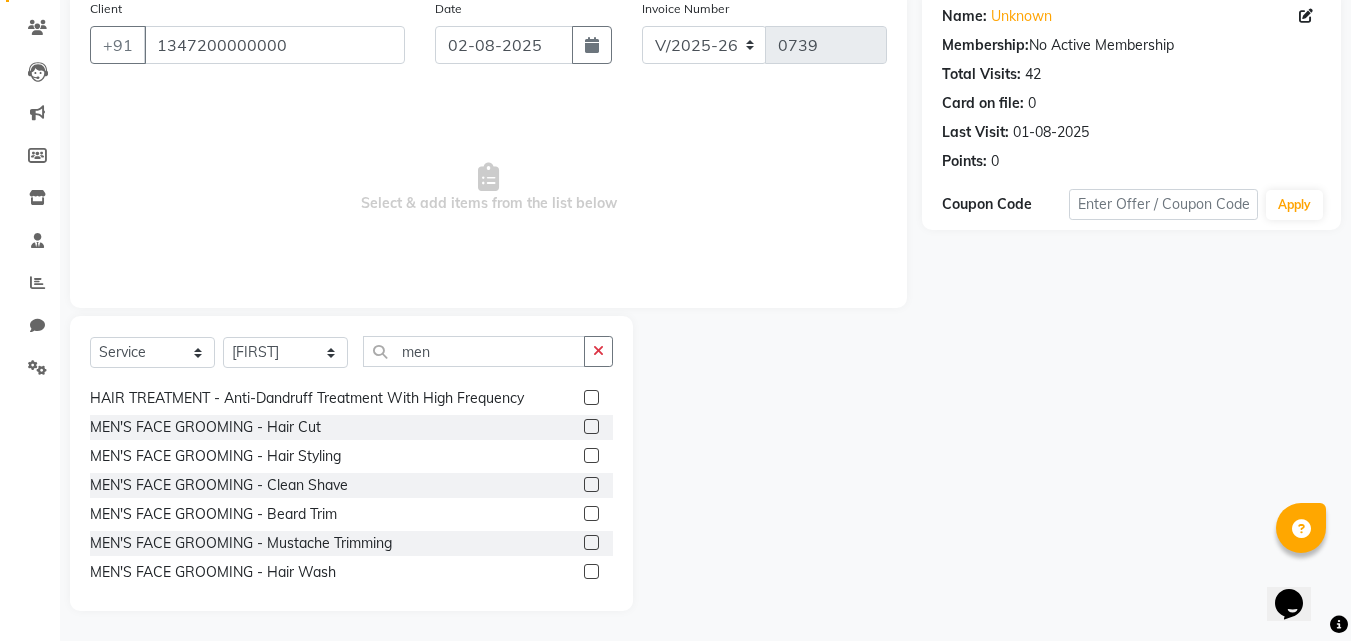 click 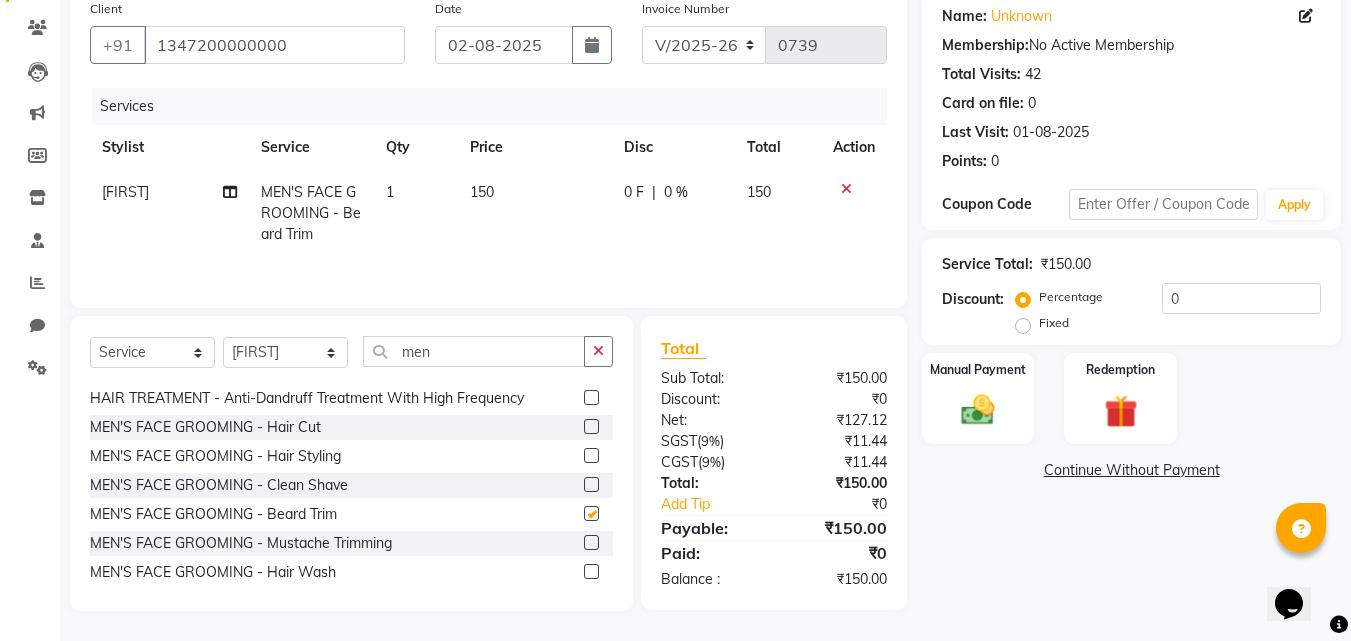 checkbox on "false" 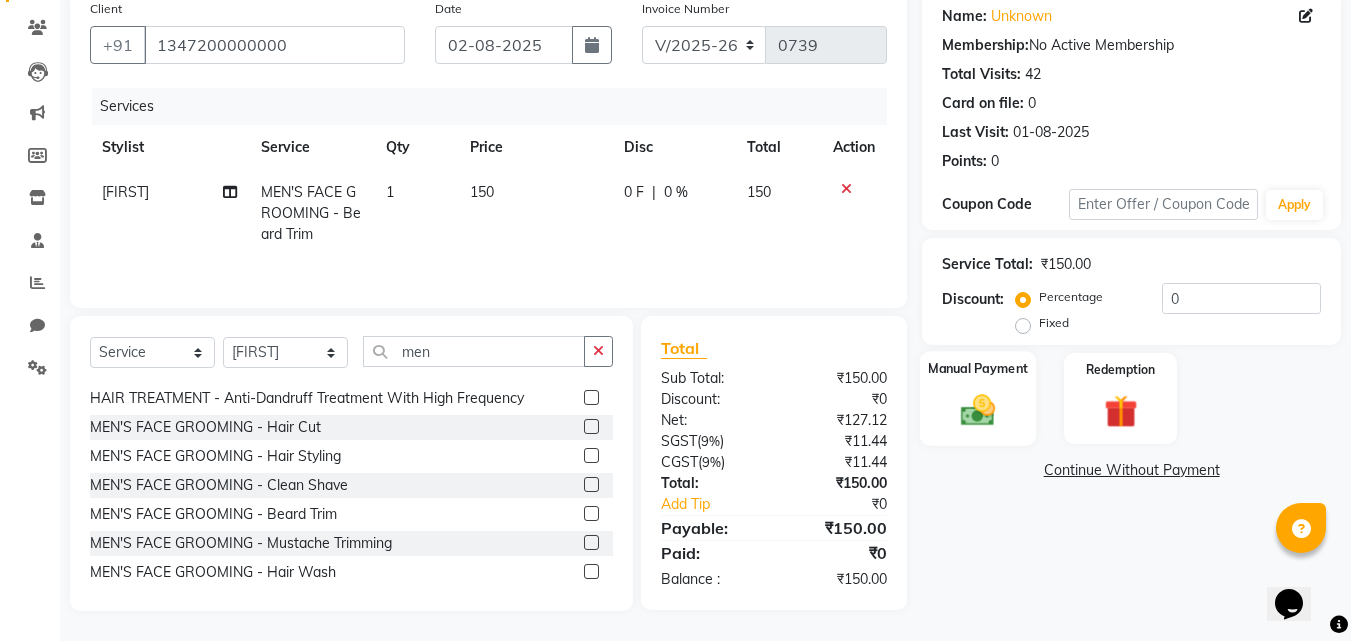 click on "Manual Payment" 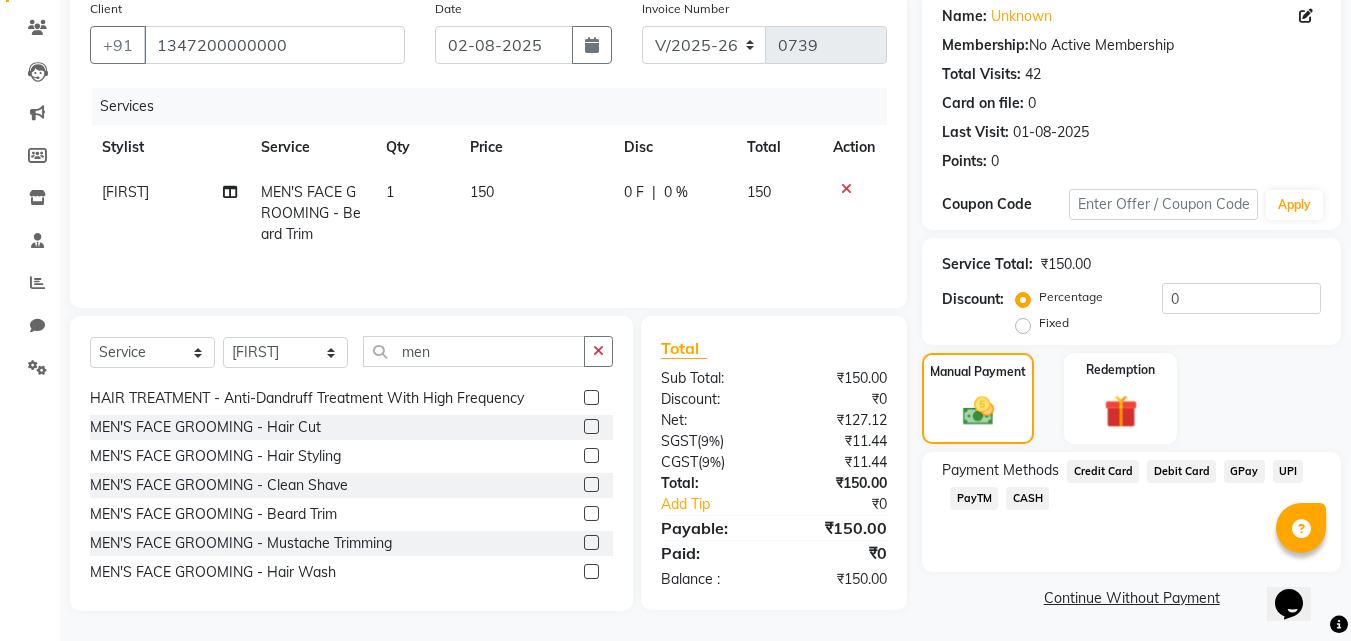 click on "CASH" 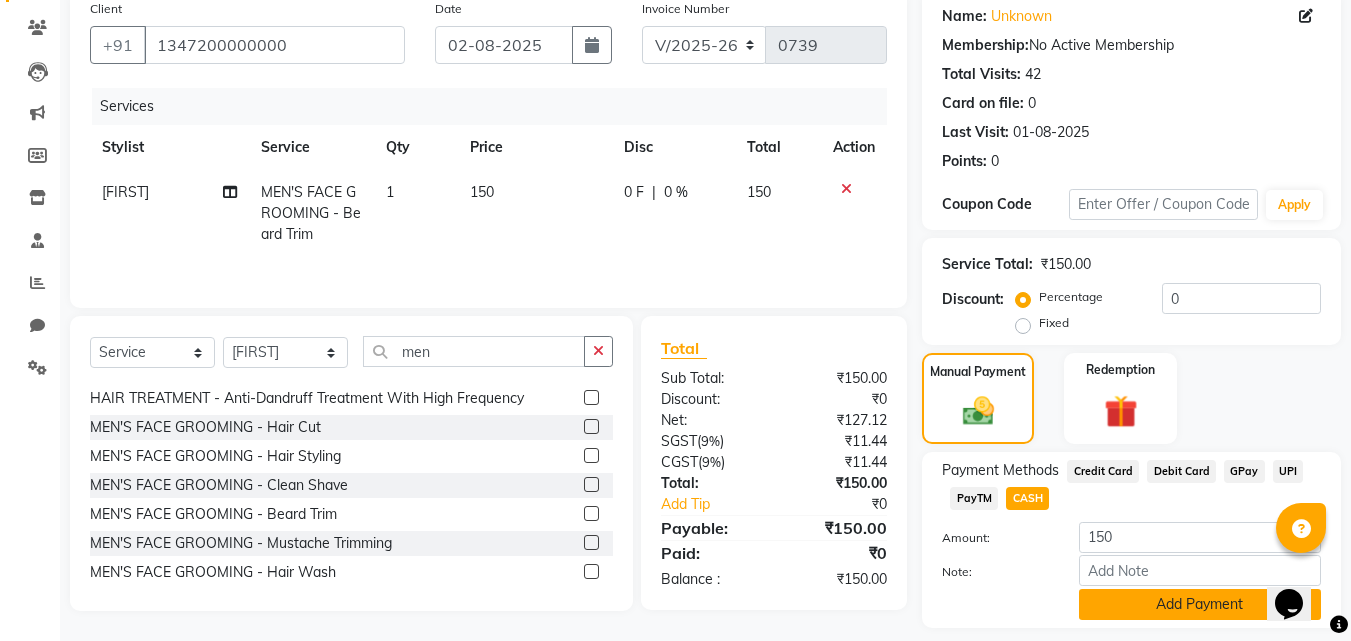 click on "Add Payment" 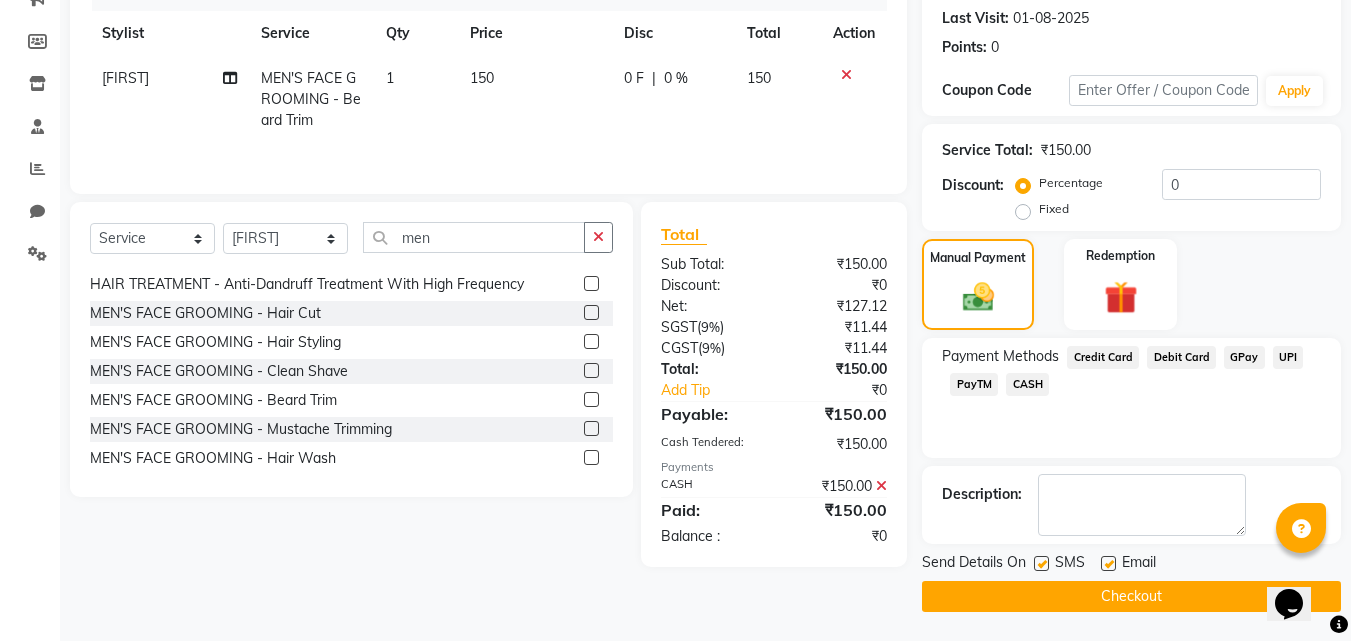 scroll, scrollTop: 275, scrollLeft: 0, axis: vertical 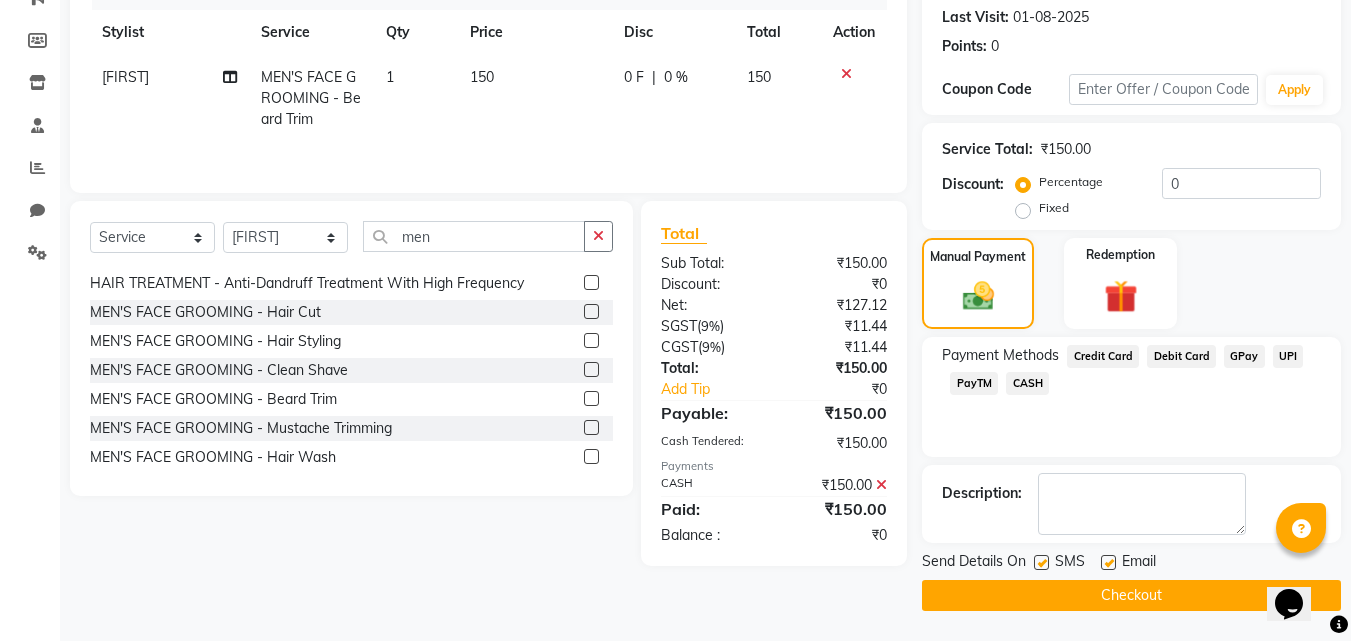 click on "Checkout" 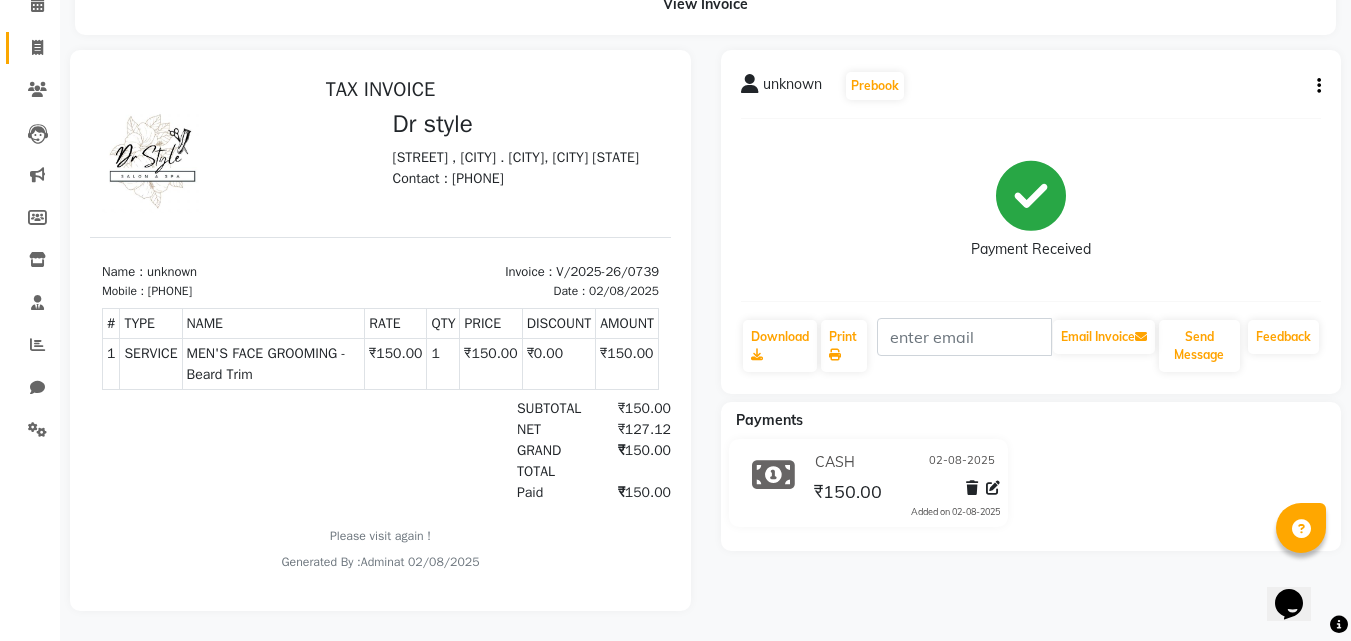 scroll, scrollTop: 113, scrollLeft: 0, axis: vertical 